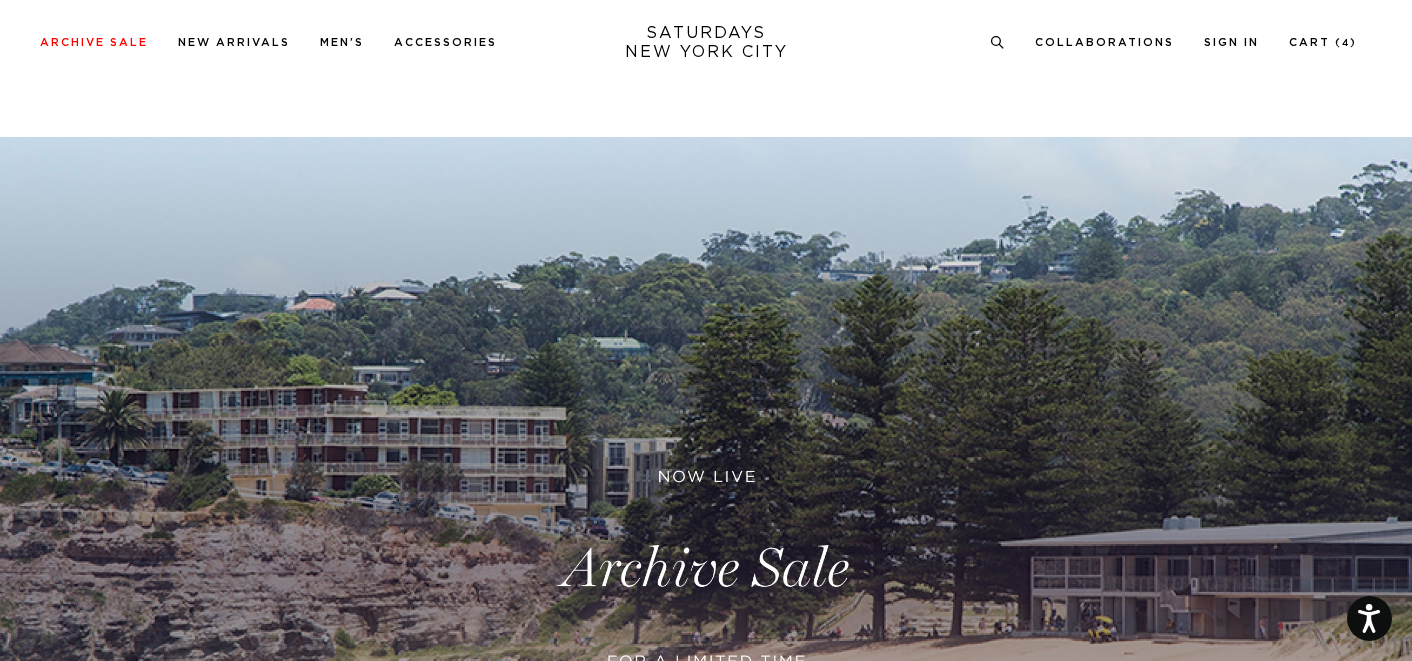 scroll, scrollTop: 505, scrollLeft: 0, axis: vertical 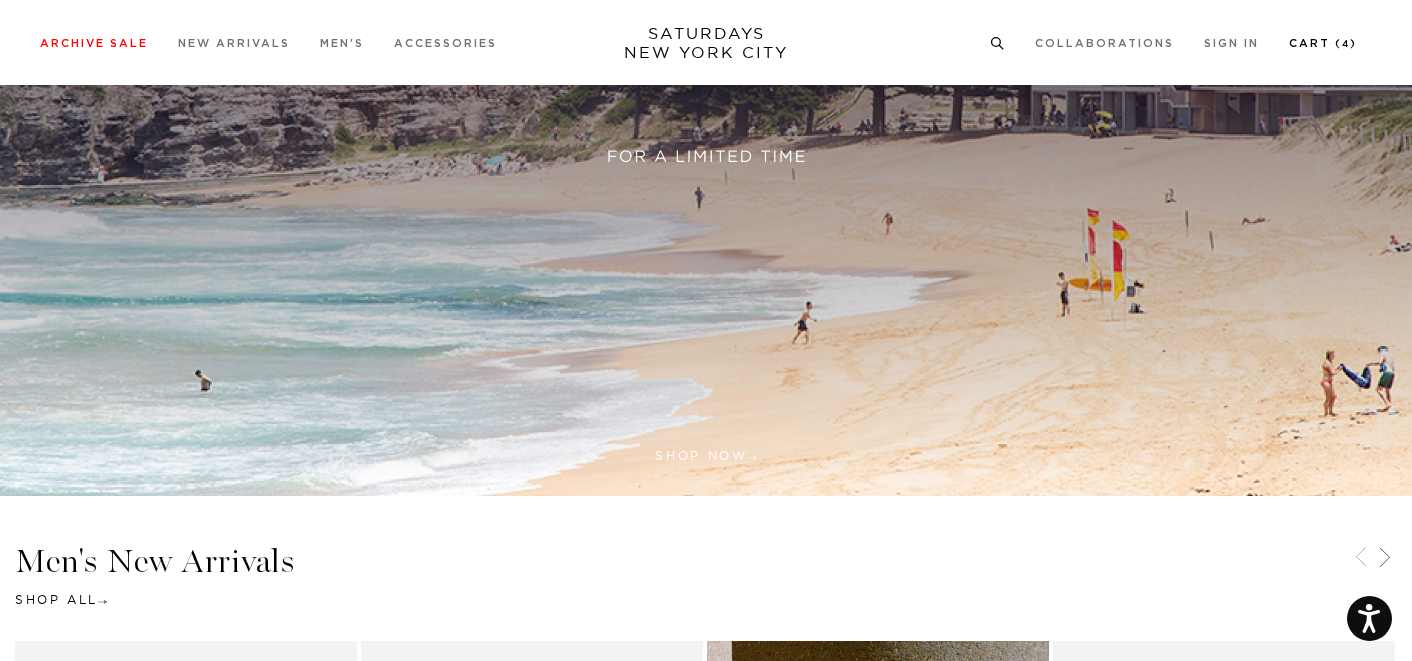 click on "Cart ( 4 )" at bounding box center (1323, 43) 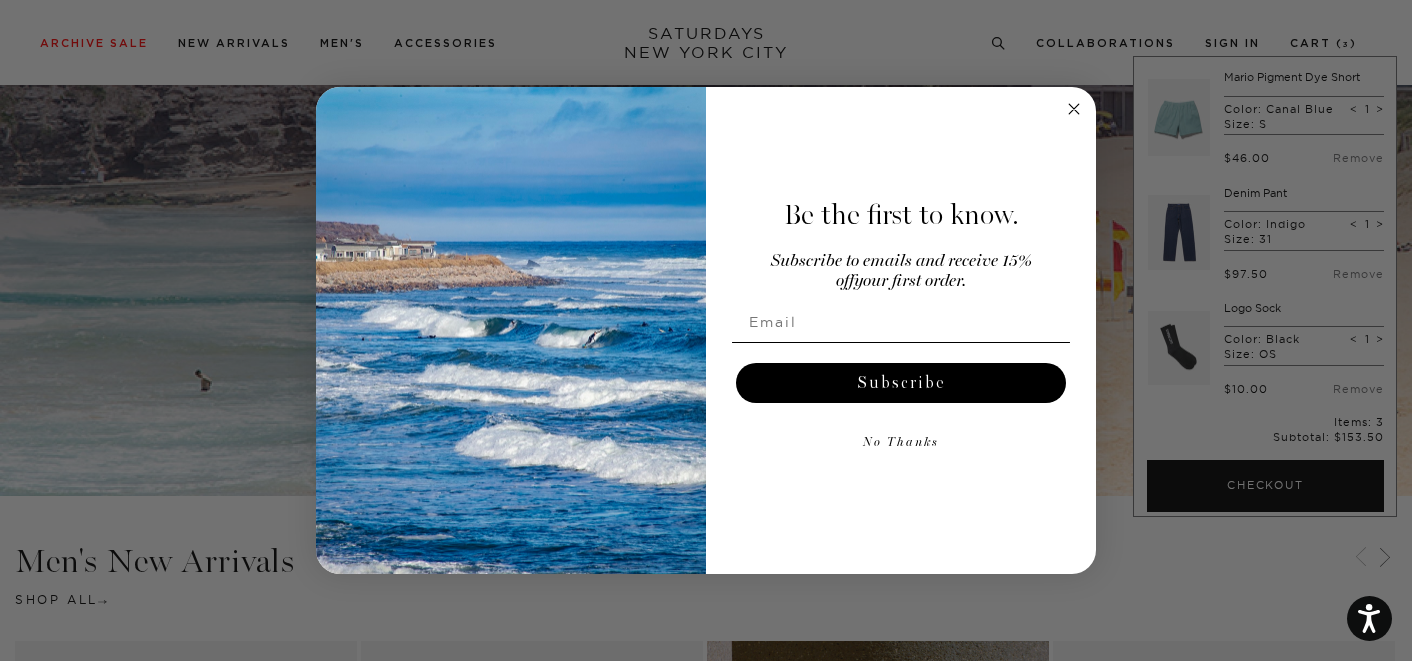 click 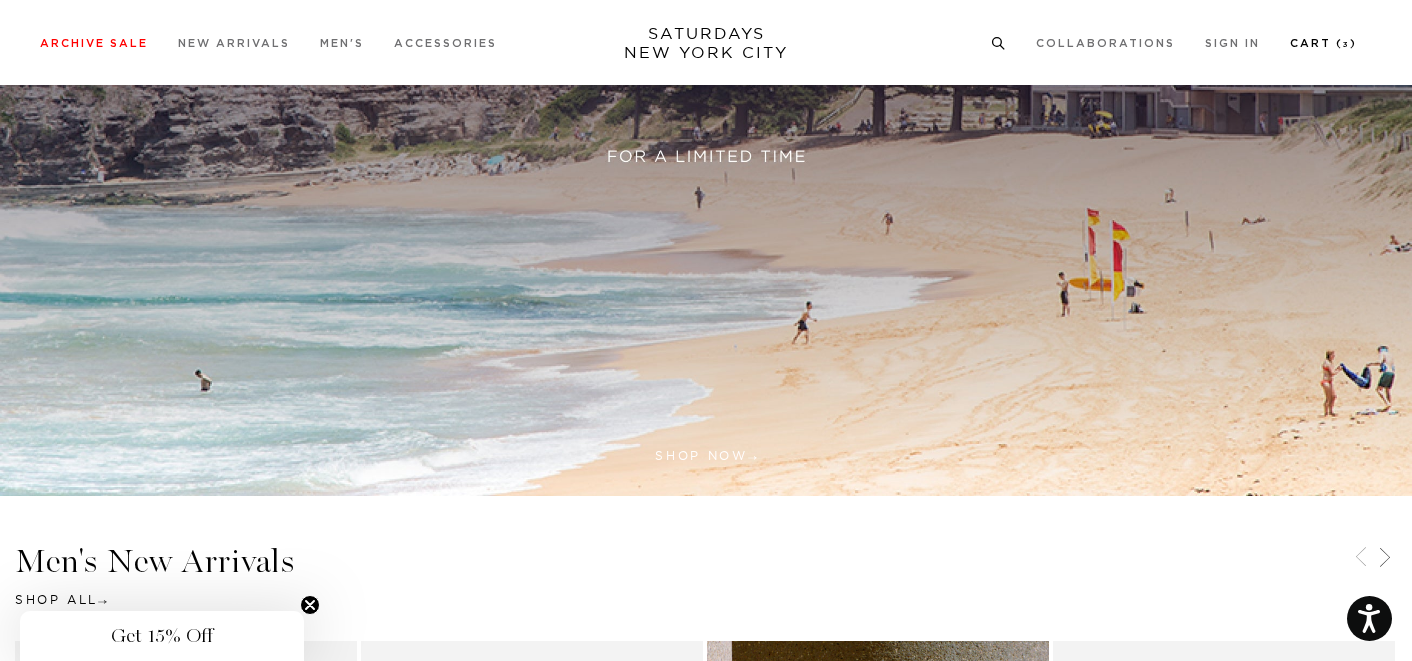 click on "Cart ( 3 )" at bounding box center [1323, 43] 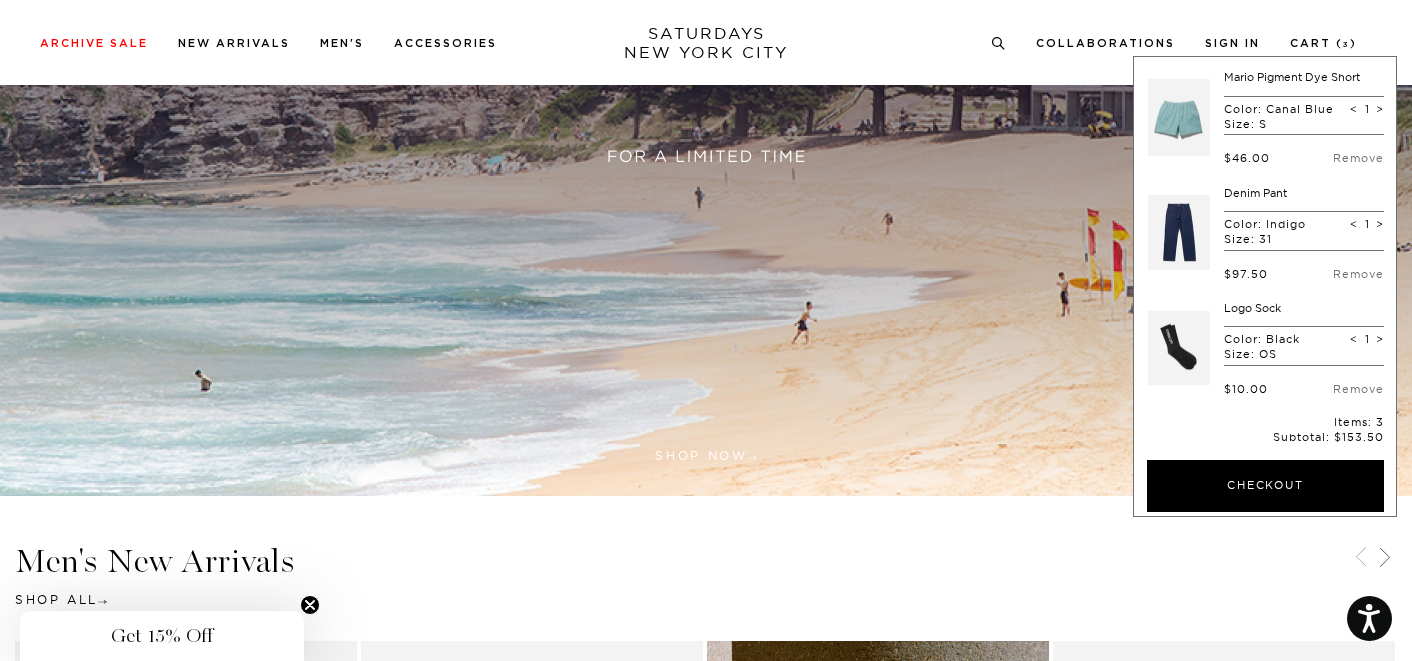 click at bounding box center [1179, 233] 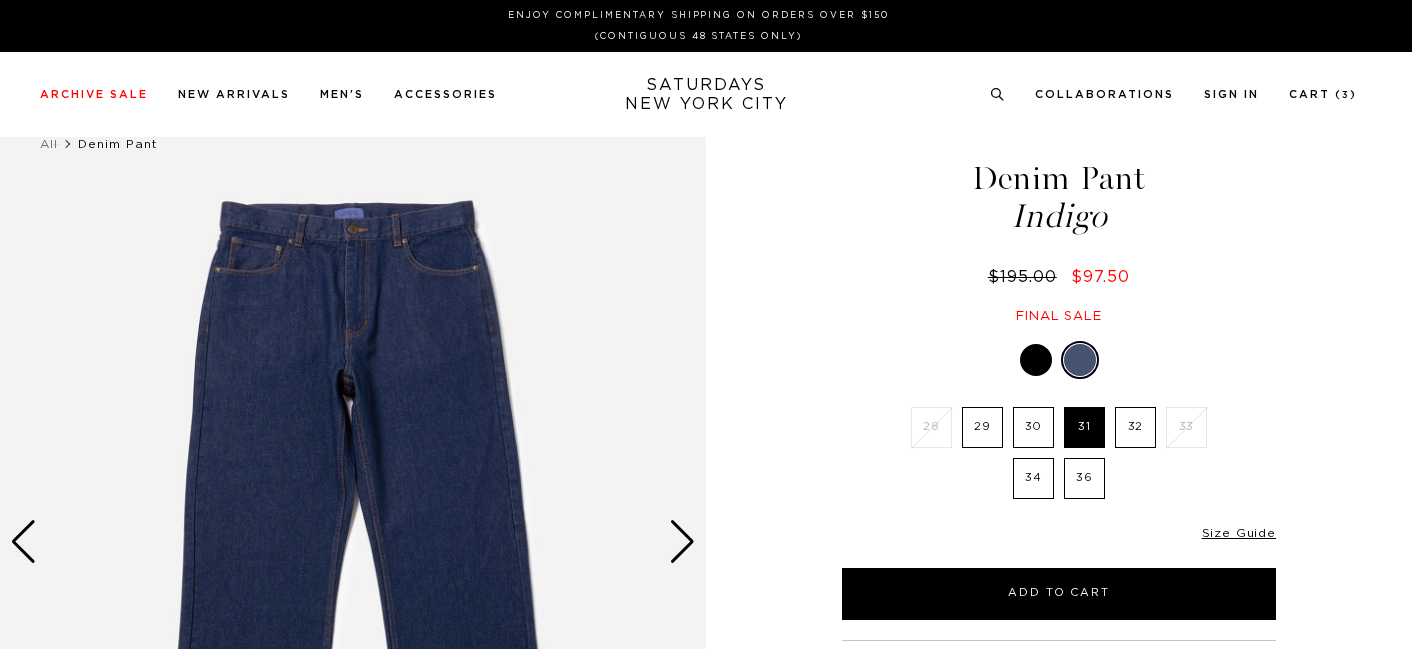 scroll, scrollTop: 0, scrollLeft: 0, axis: both 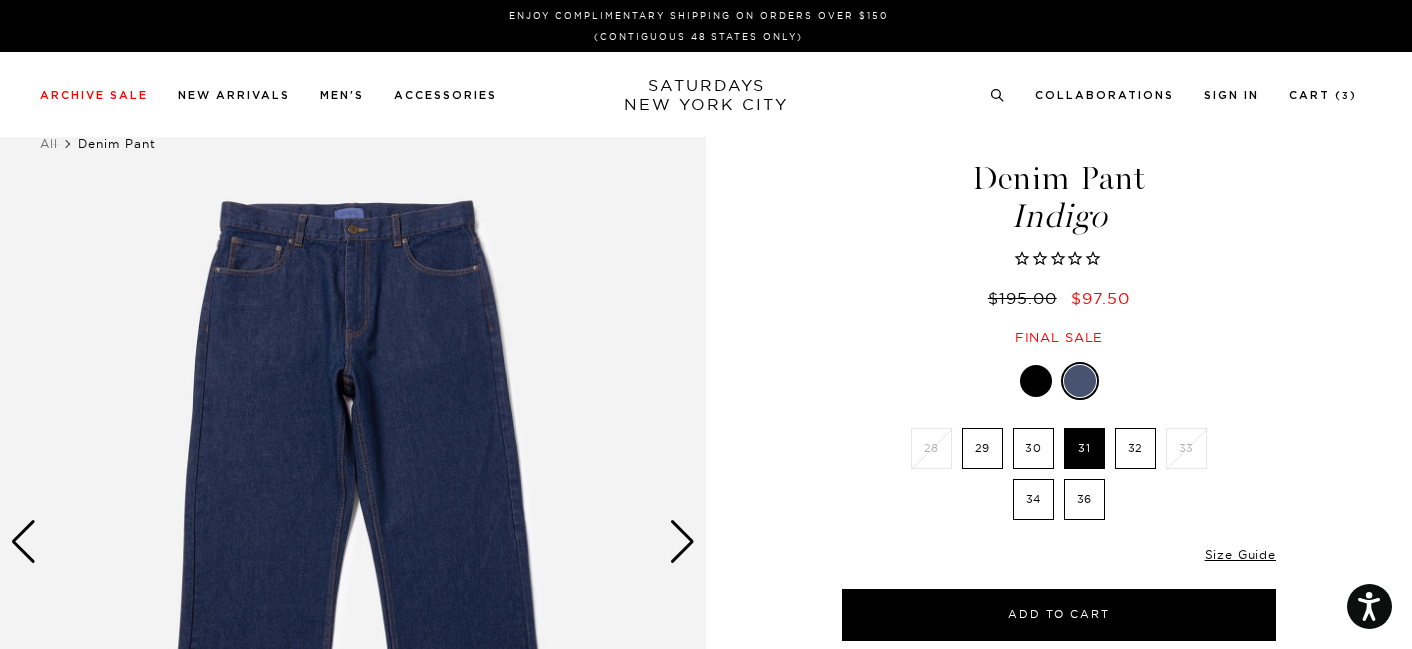 click at bounding box center (353, 542) 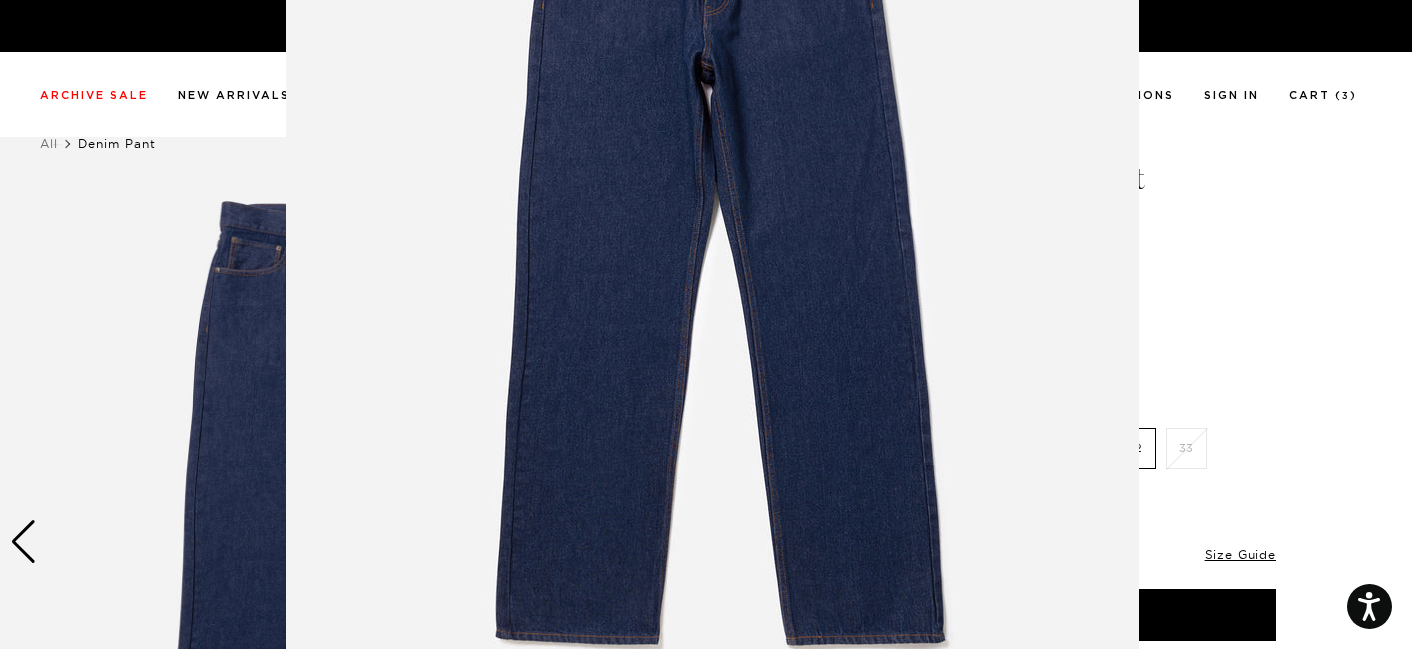 scroll, scrollTop: 231, scrollLeft: 0, axis: vertical 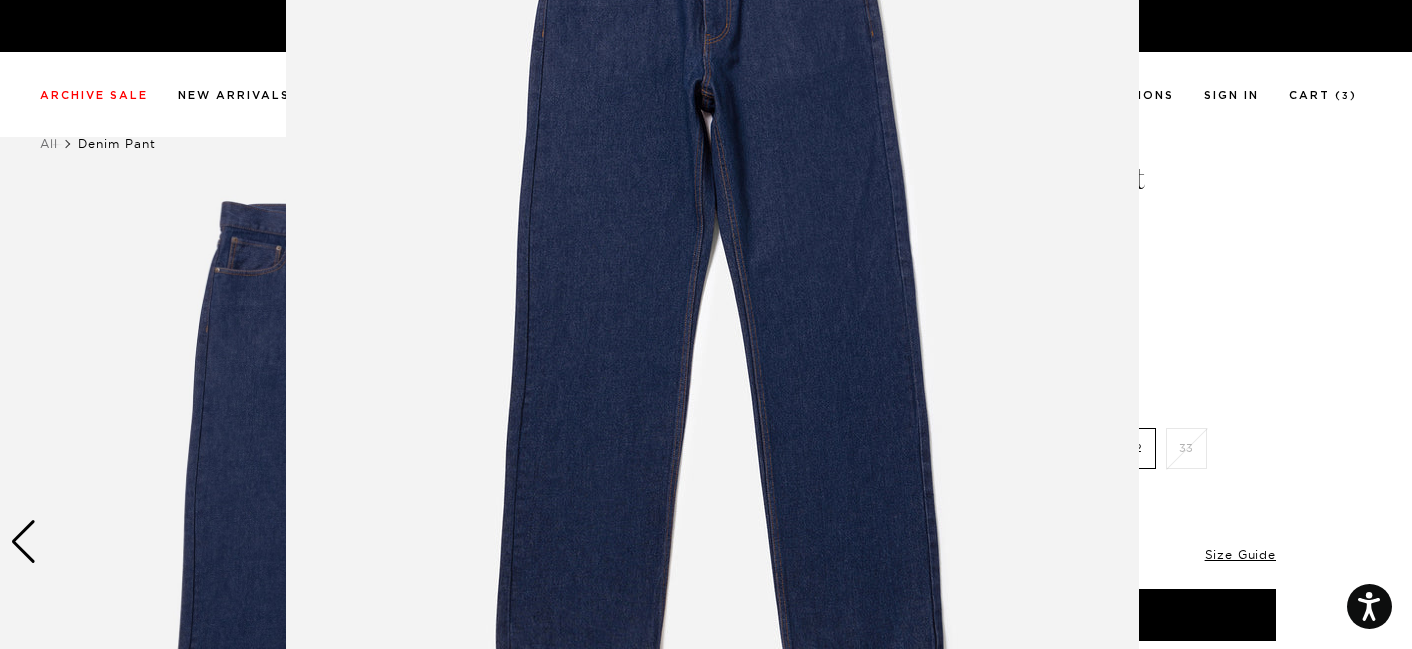 click at bounding box center [706, 324] 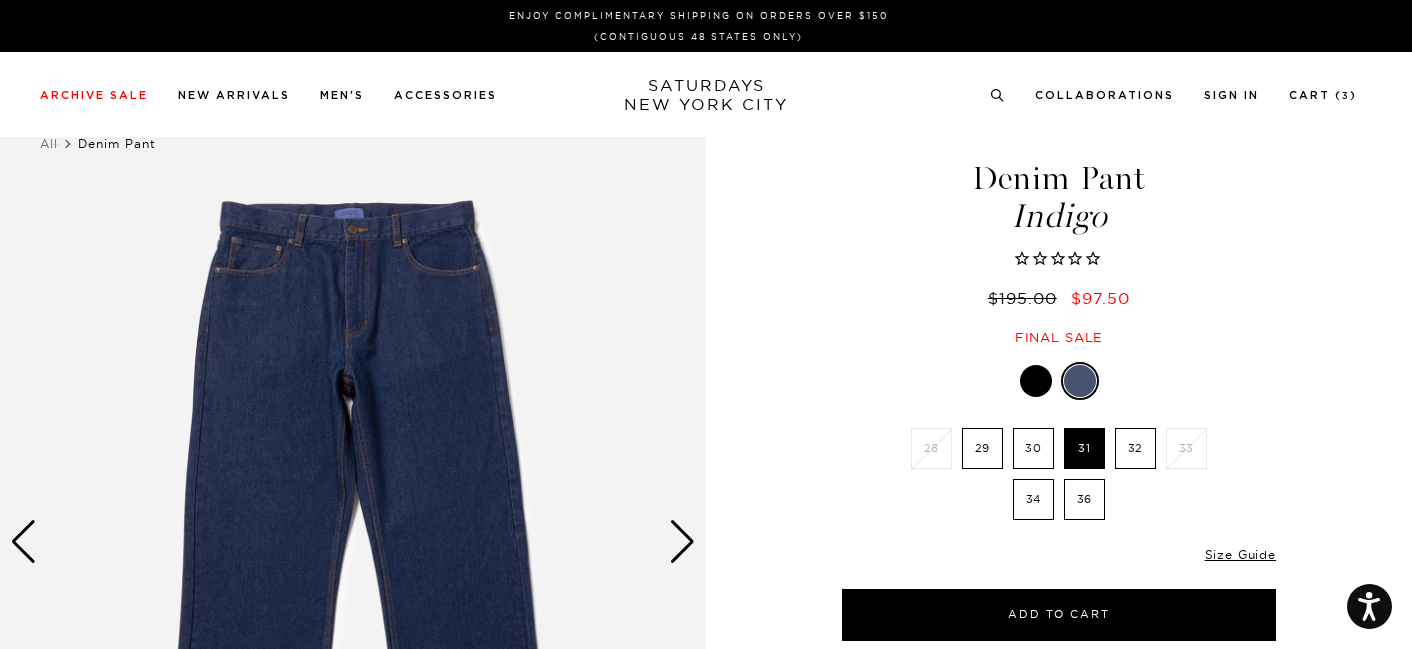 click at bounding box center (682, 542) 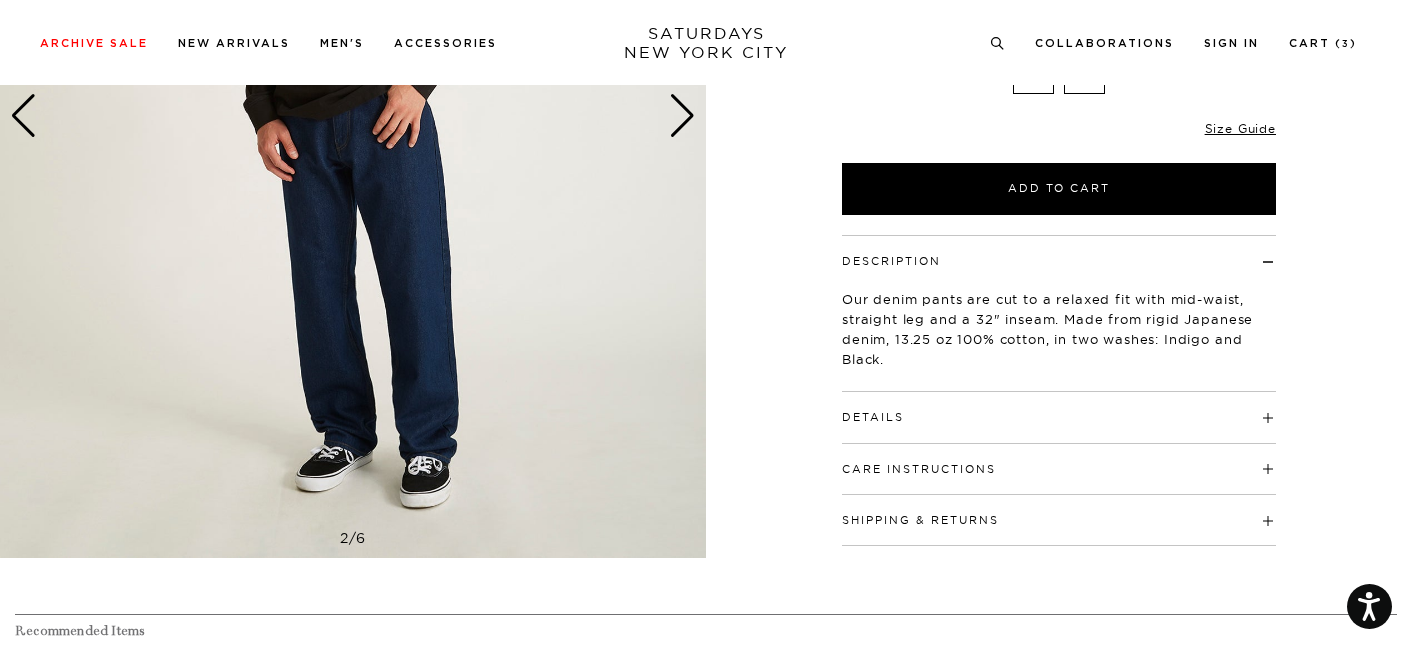 scroll, scrollTop: 285, scrollLeft: 0, axis: vertical 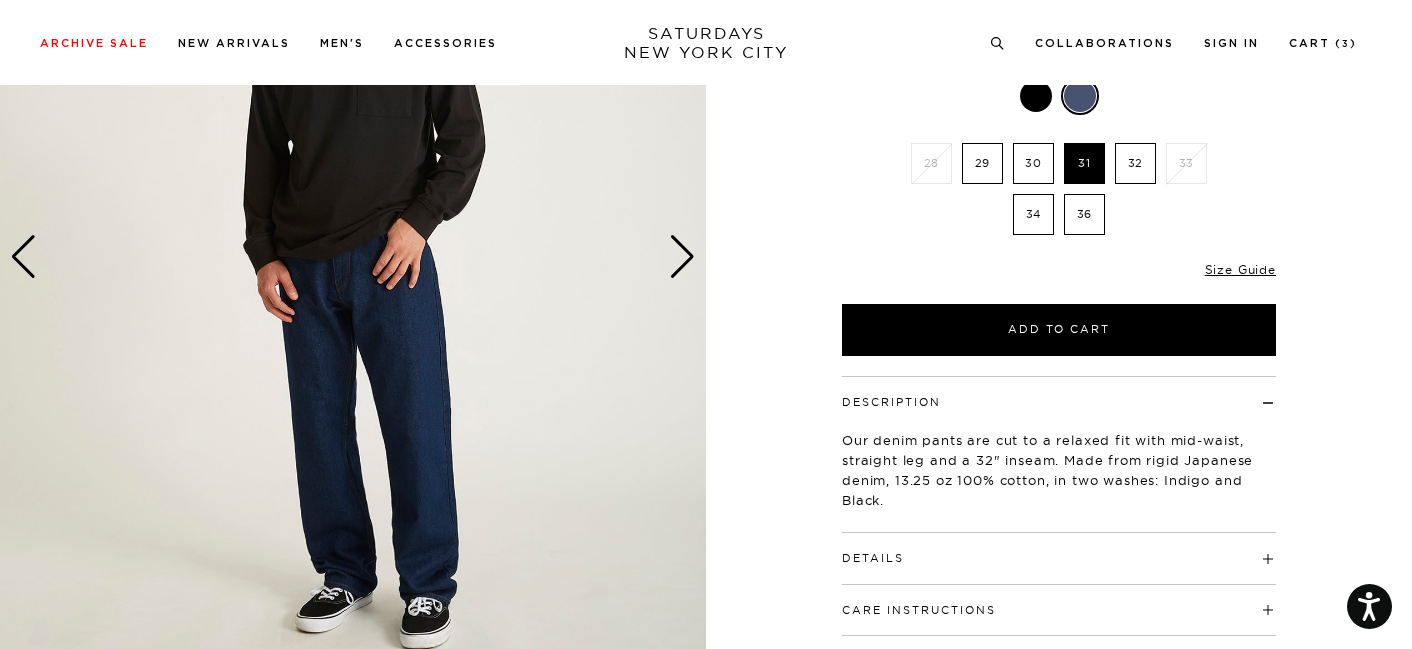 click at bounding box center (682, 257) 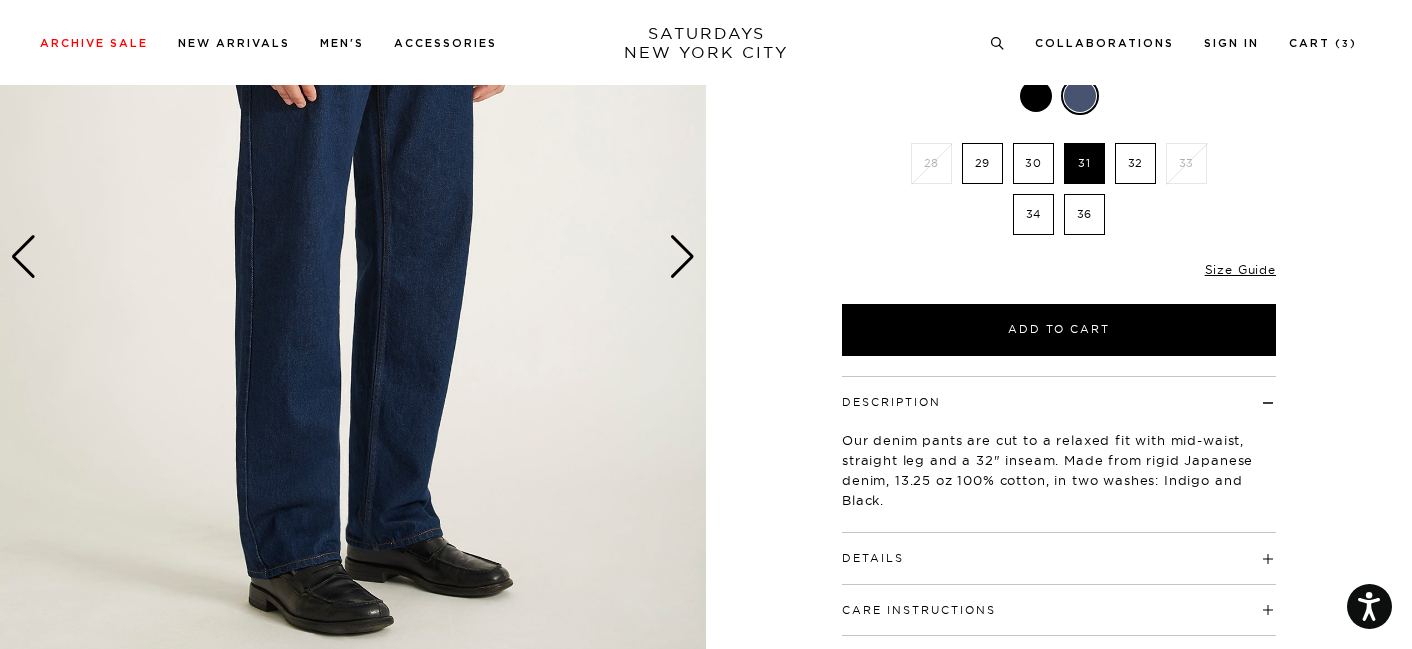 click at bounding box center [353, 257] 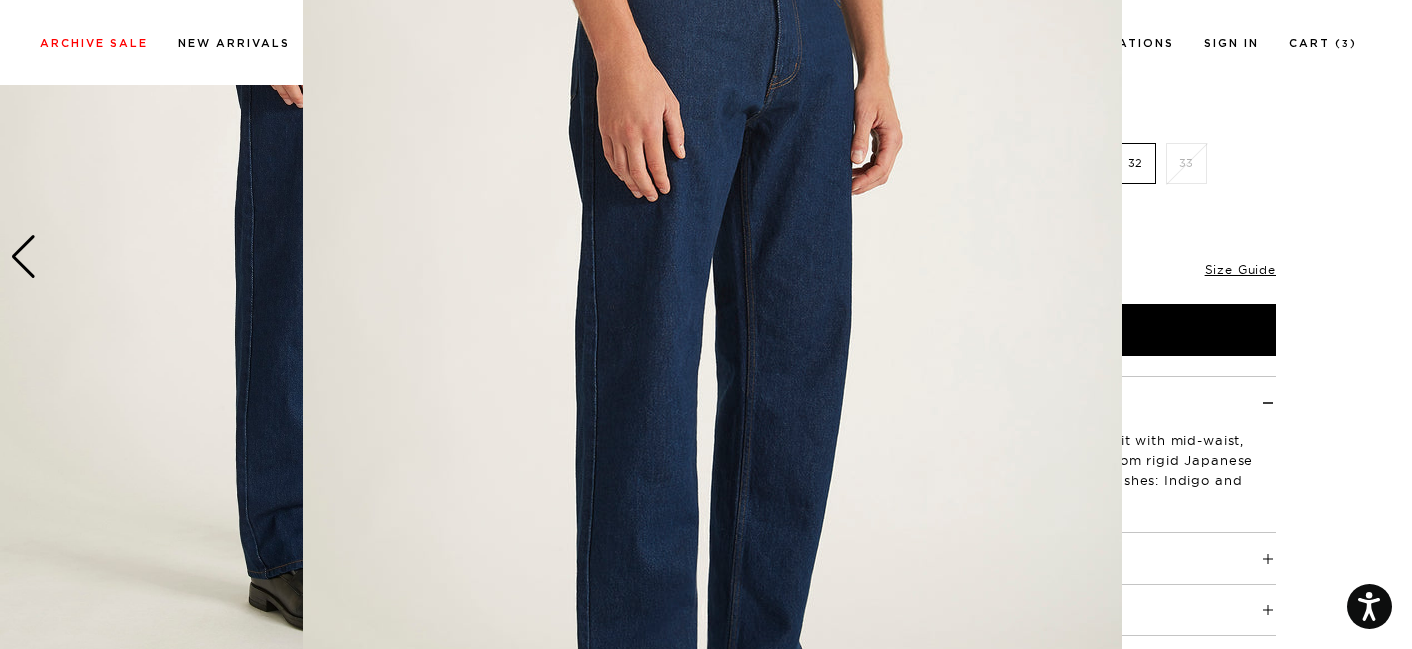 scroll, scrollTop: 153, scrollLeft: 0, axis: vertical 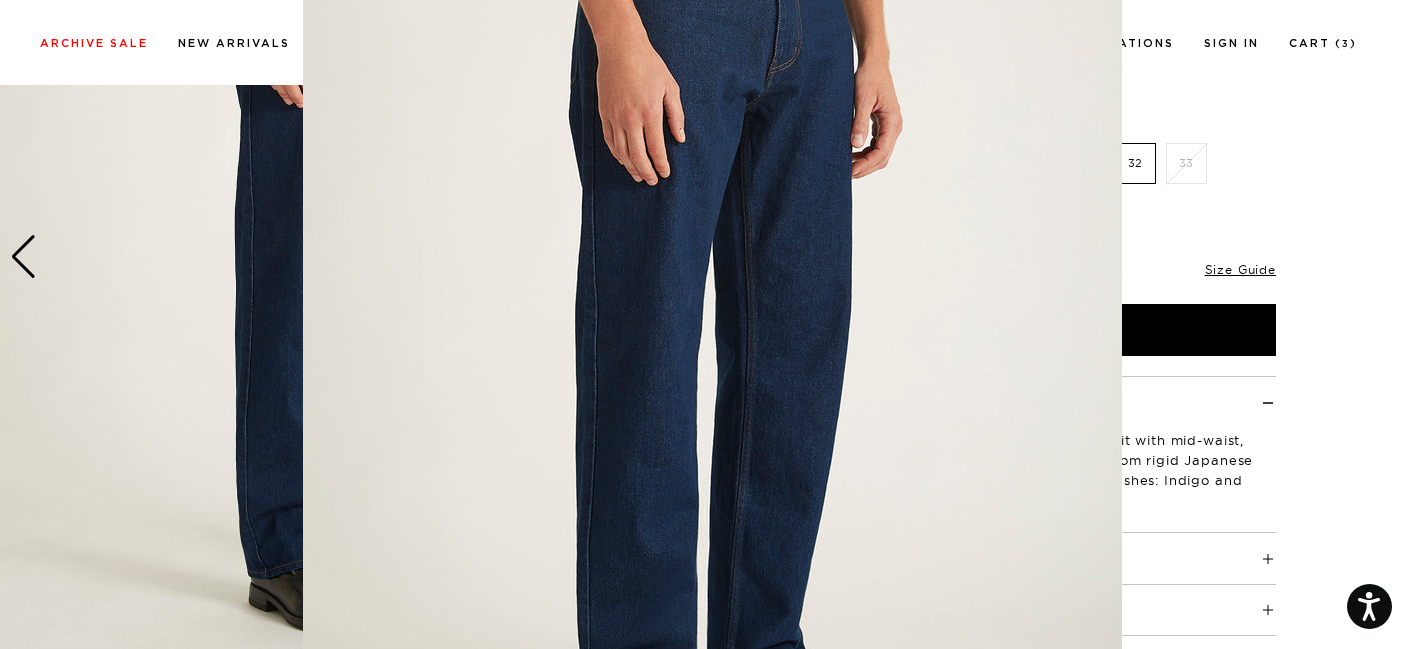 click at bounding box center [712, 359] 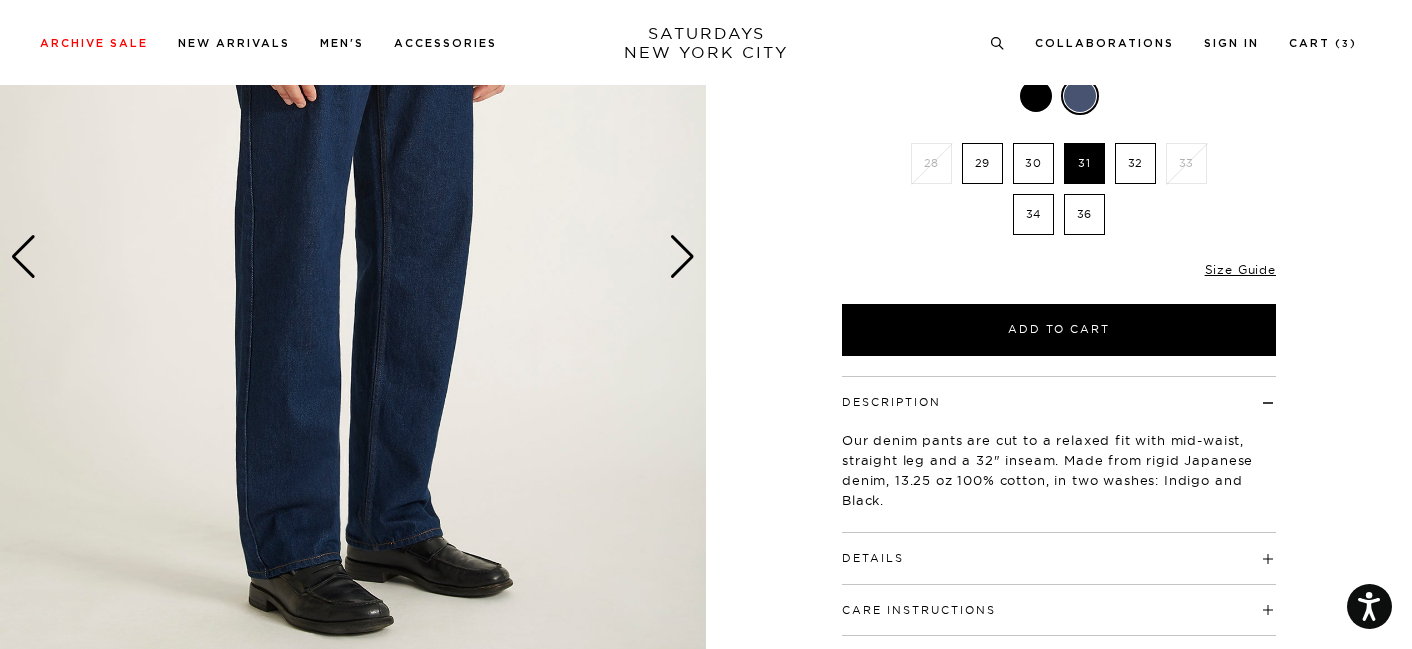 click at bounding box center (682, 257) 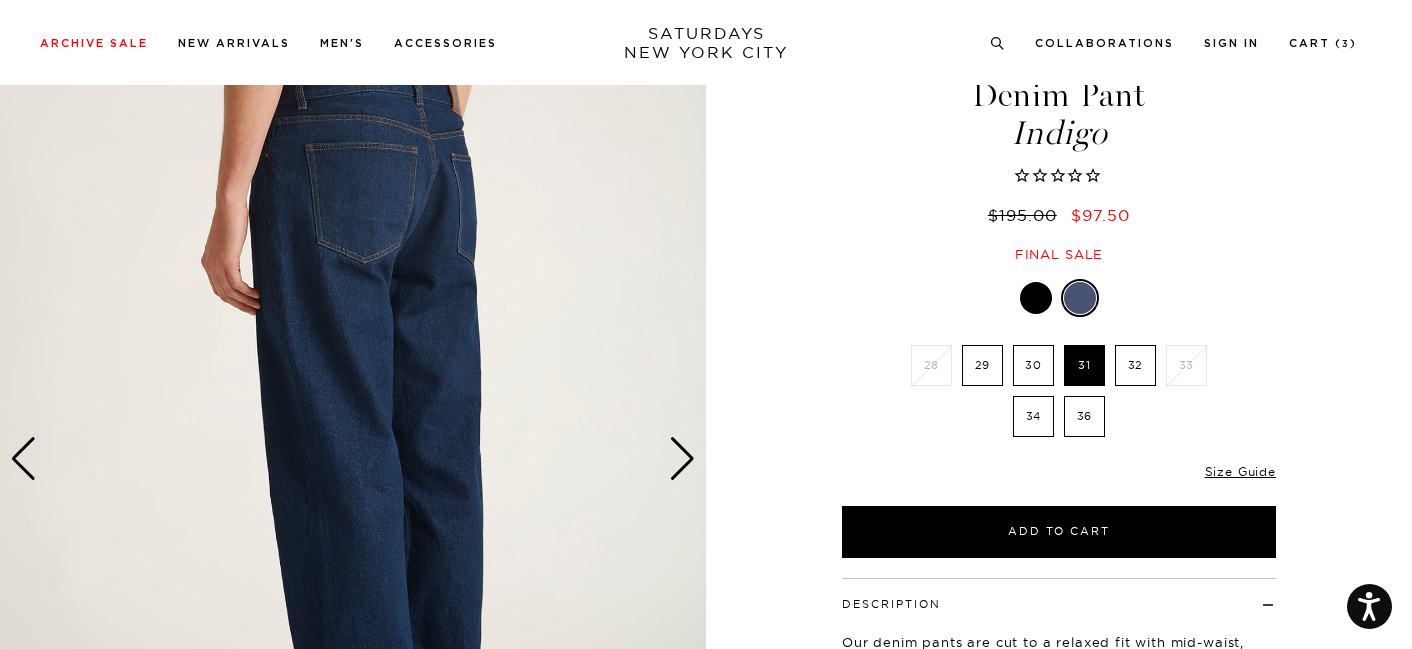 scroll, scrollTop: 89, scrollLeft: 0, axis: vertical 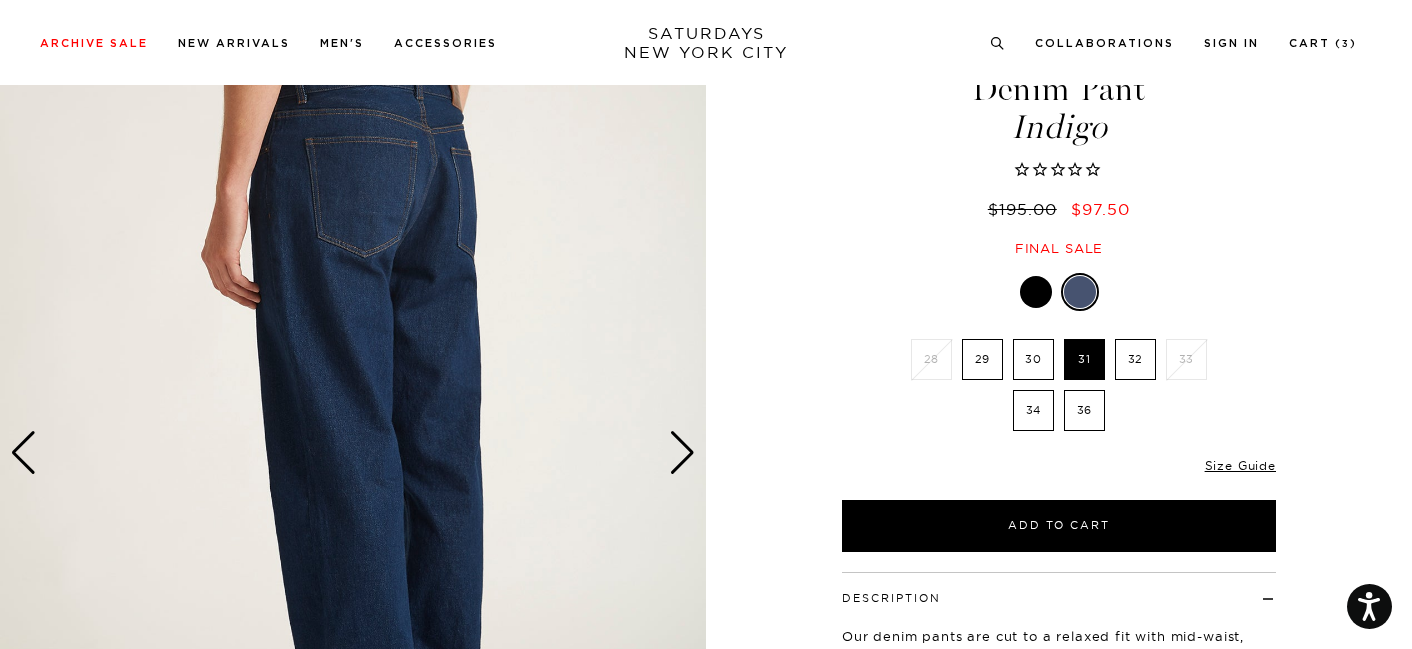 click at bounding box center [682, 453] 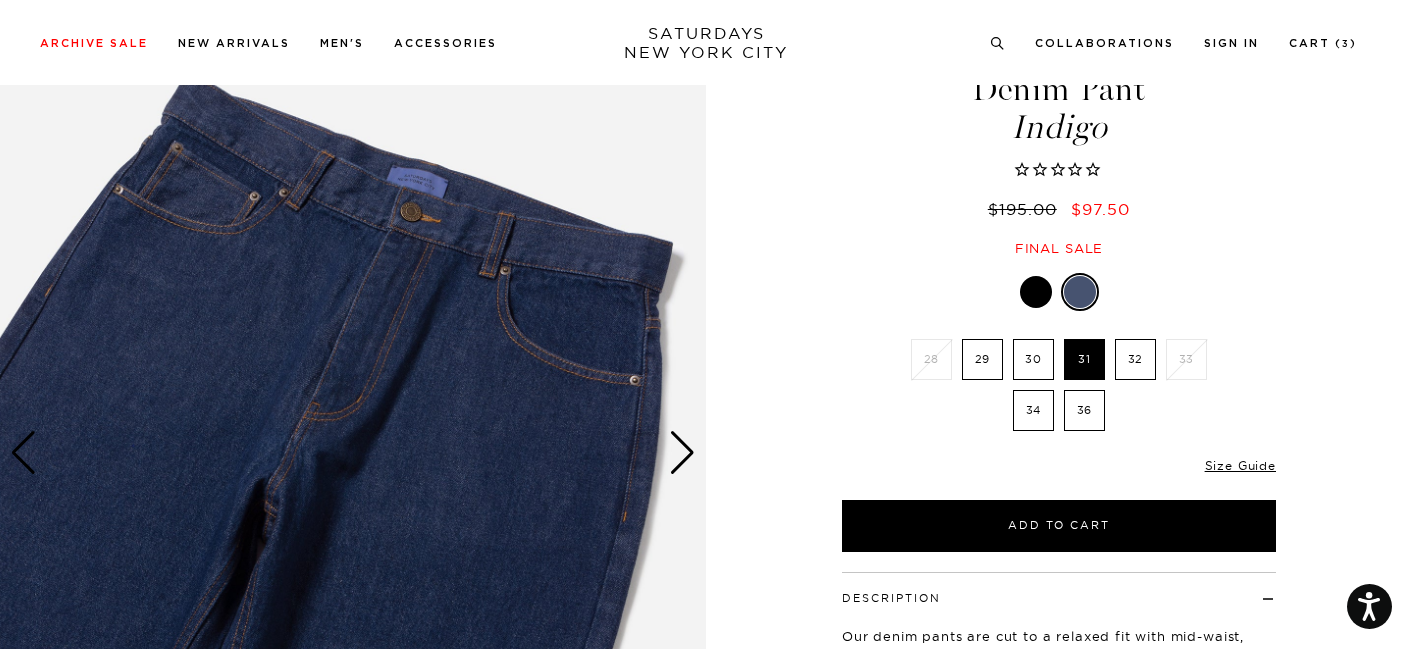 click at bounding box center (353, 453) 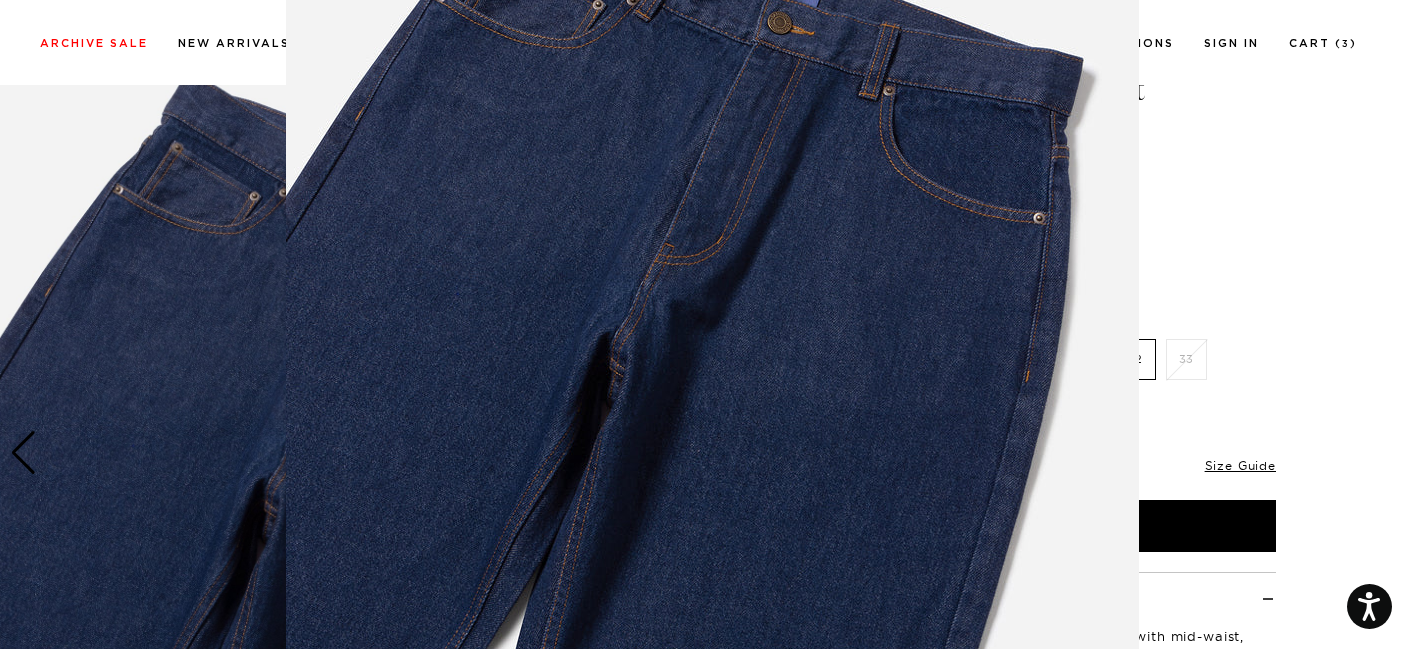 scroll, scrollTop: 208, scrollLeft: 0, axis: vertical 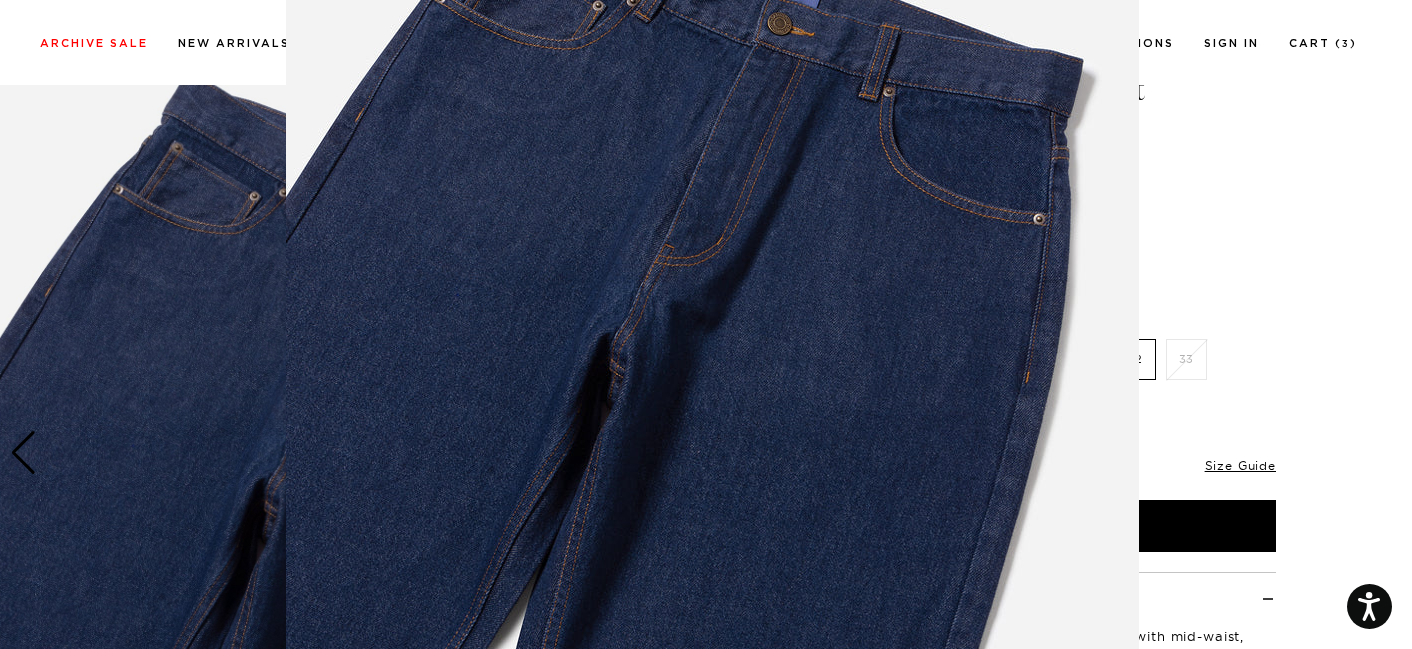 click at bounding box center (706, 324) 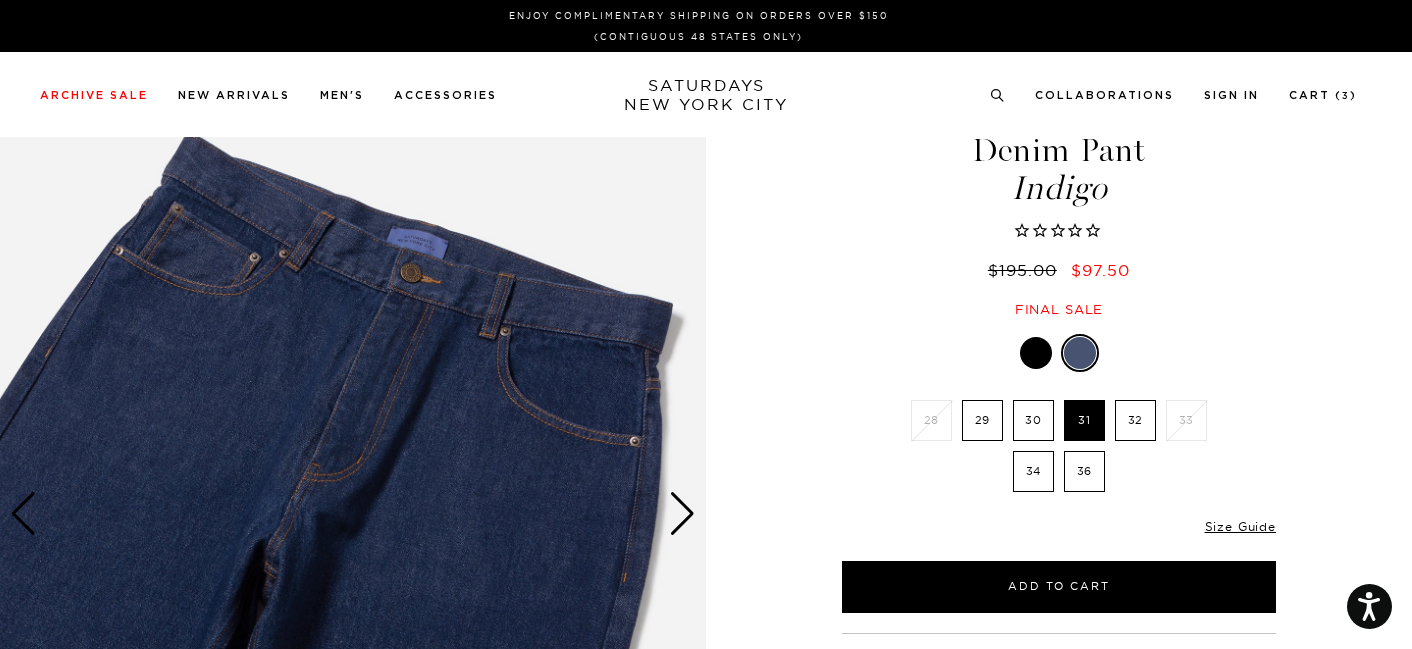 scroll, scrollTop: 0, scrollLeft: 0, axis: both 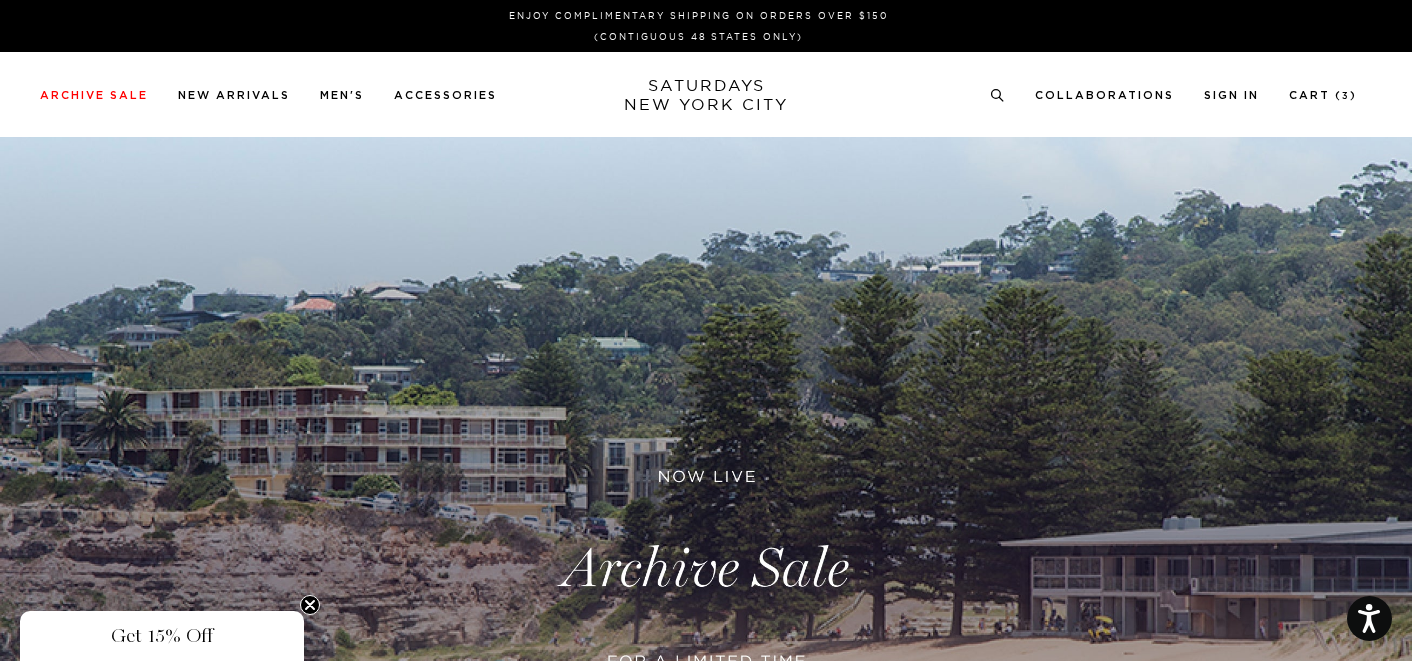 click at bounding box center [706, 569] 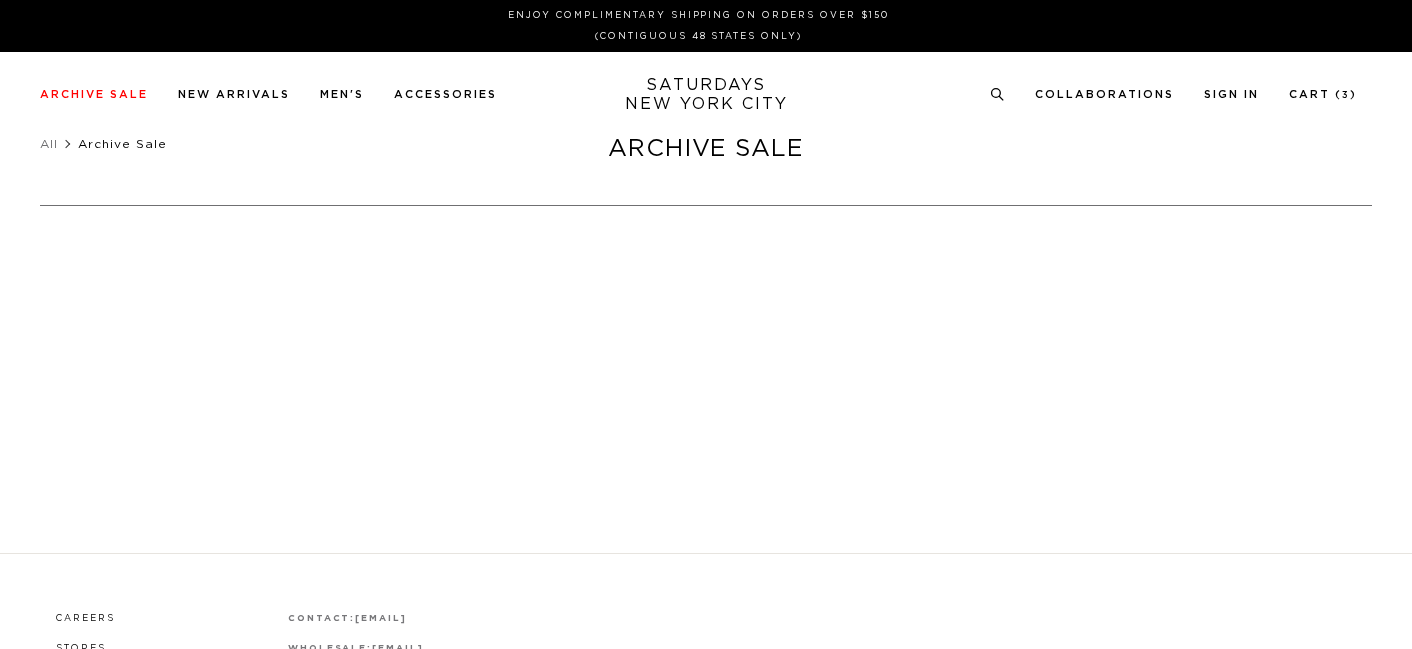 scroll, scrollTop: 0, scrollLeft: 0, axis: both 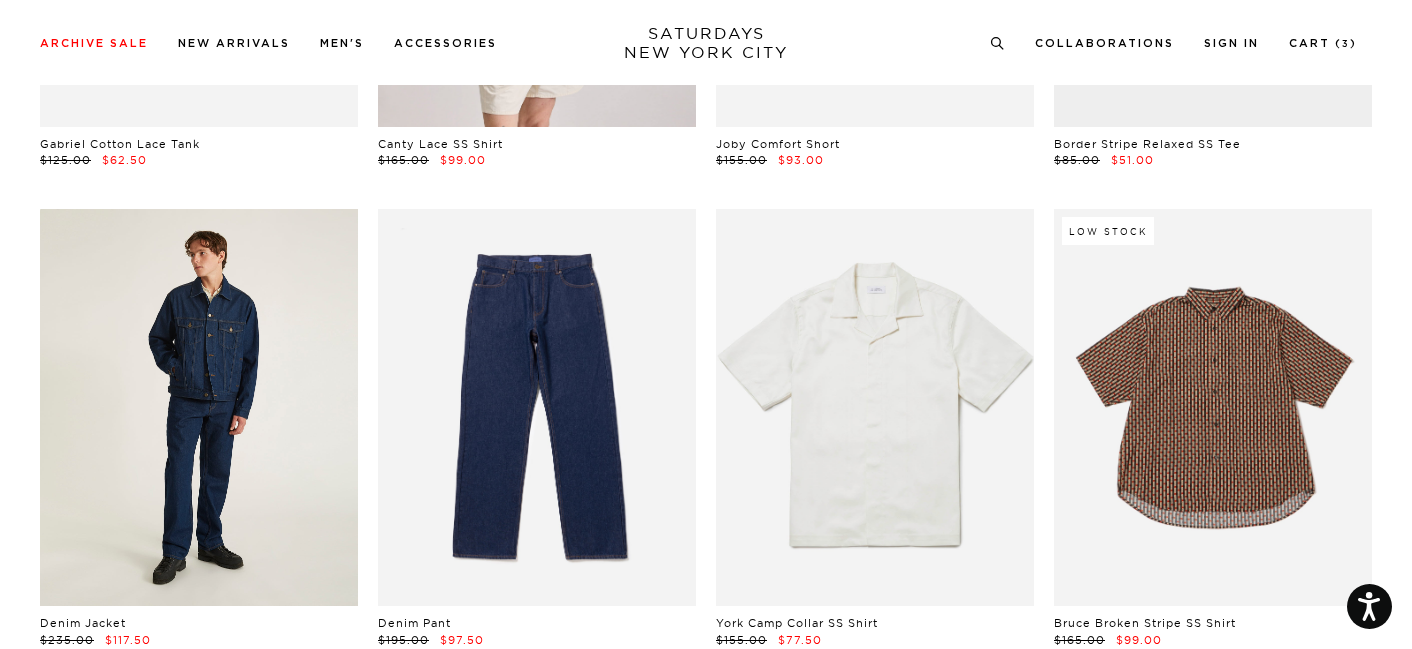 click at bounding box center [199, 408] 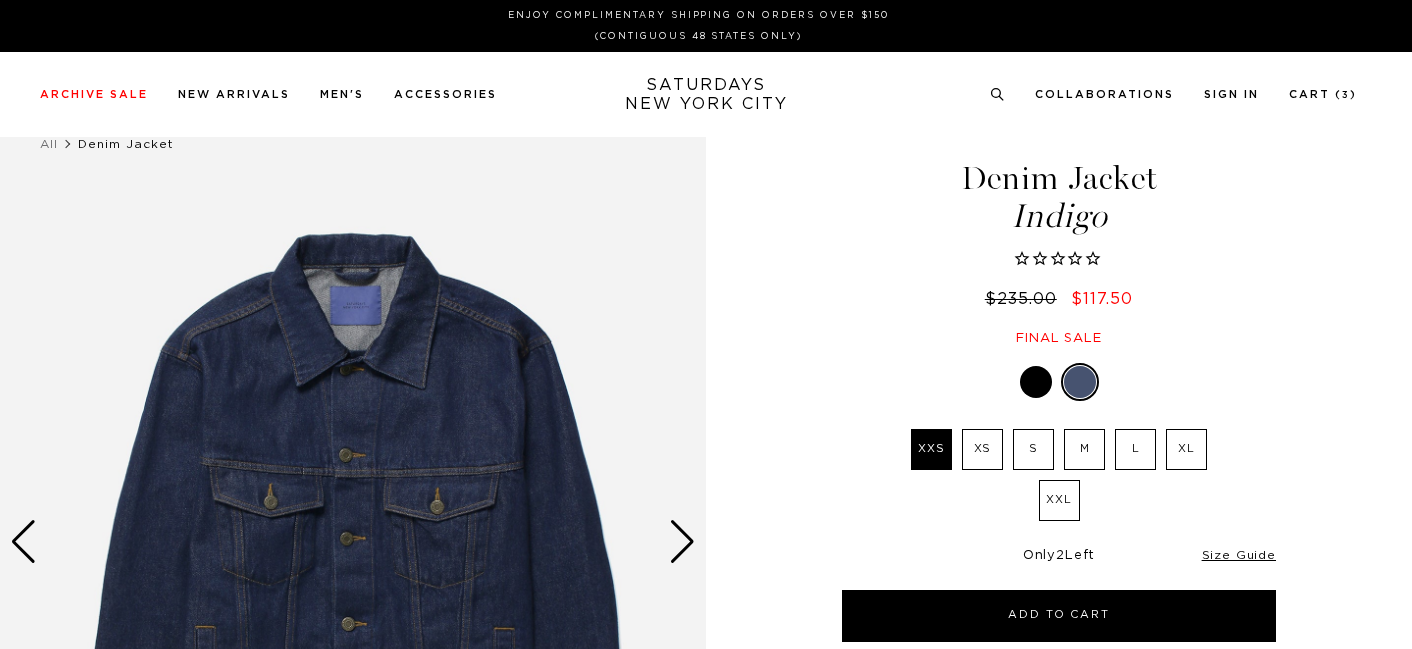 scroll, scrollTop: 0, scrollLeft: 0, axis: both 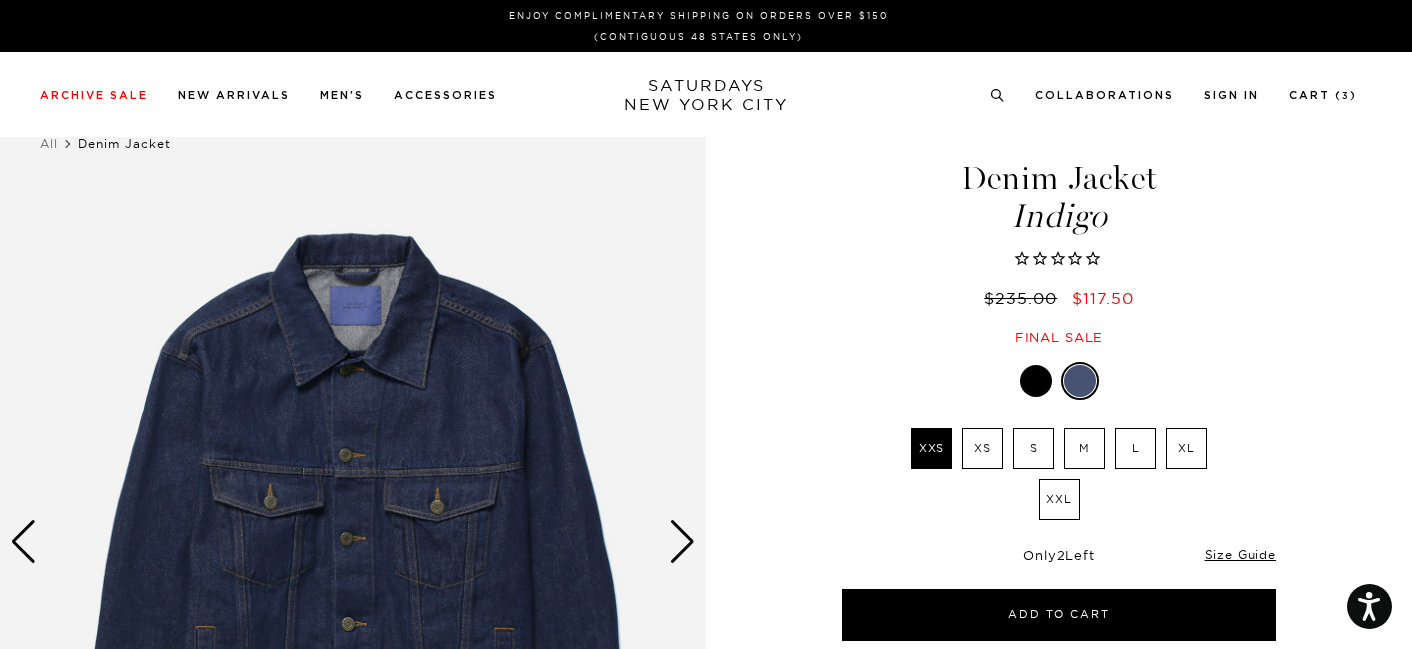 click on "S" at bounding box center (1033, 448) 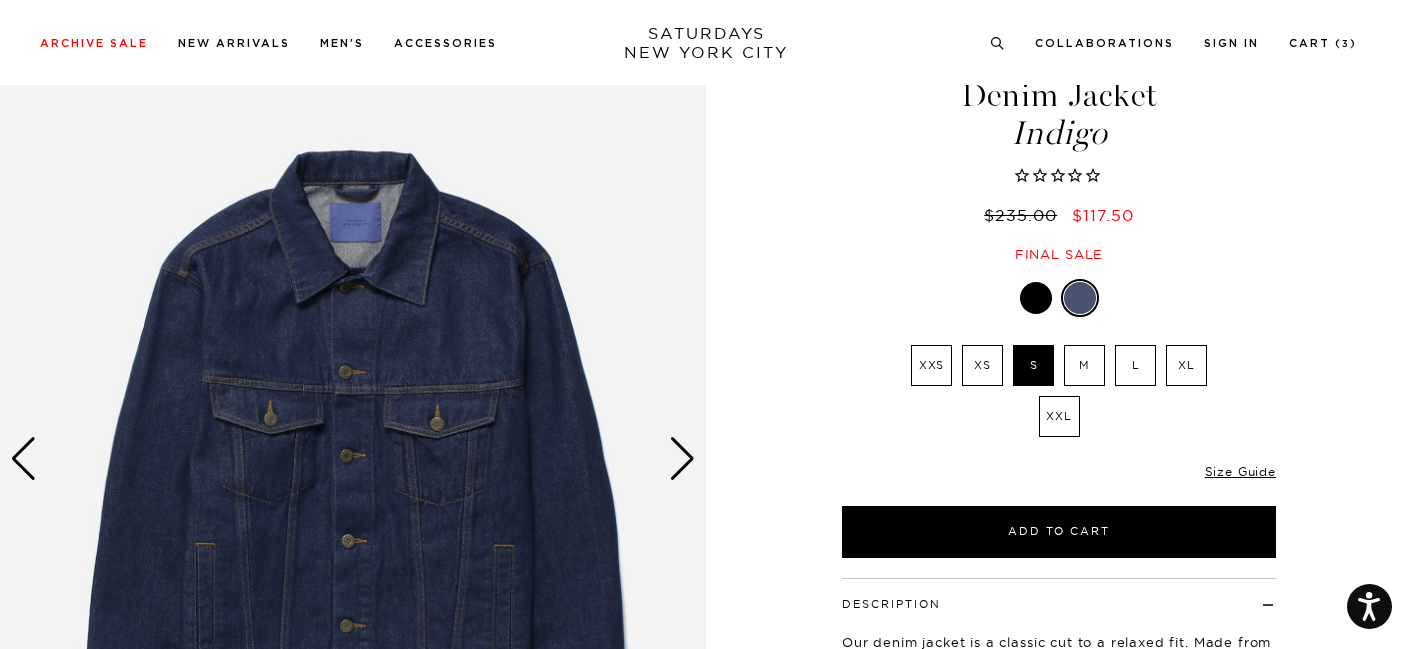 scroll, scrollTop: 113, scrollLeft: 0, axis: vertical 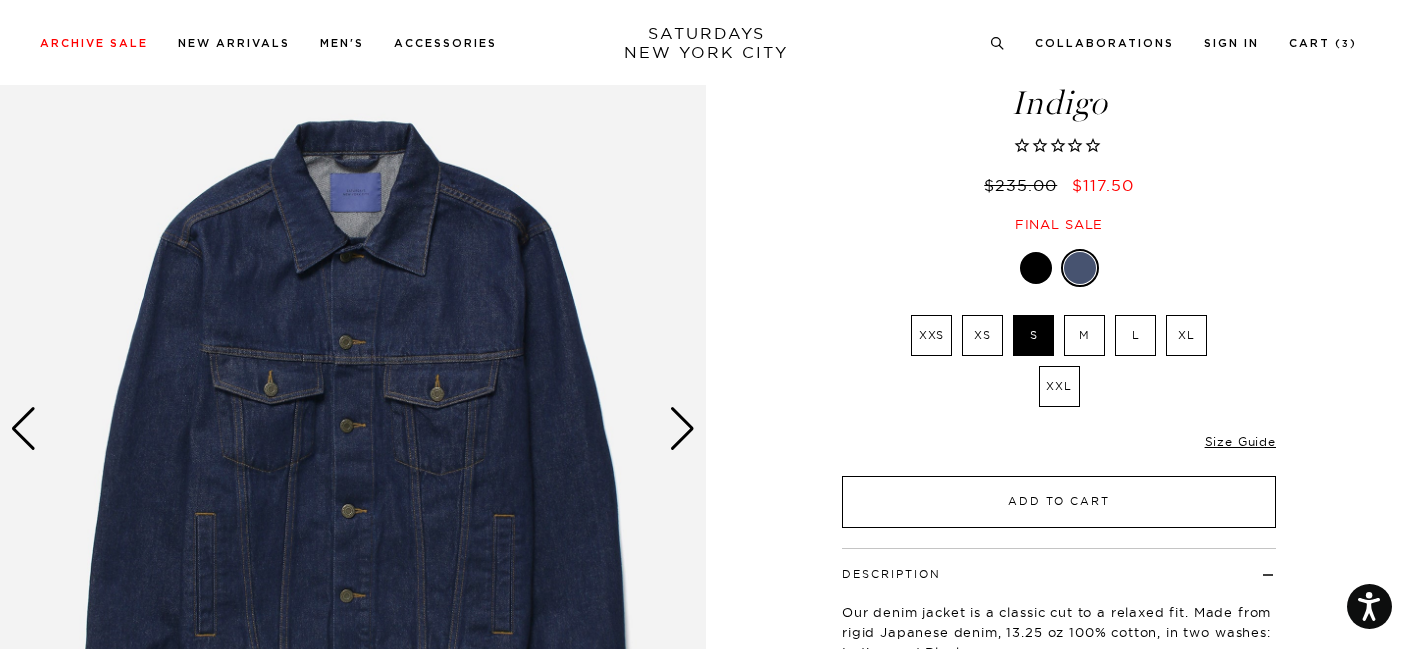 click on "Add to Cart" at bounding box center (1059, 502) 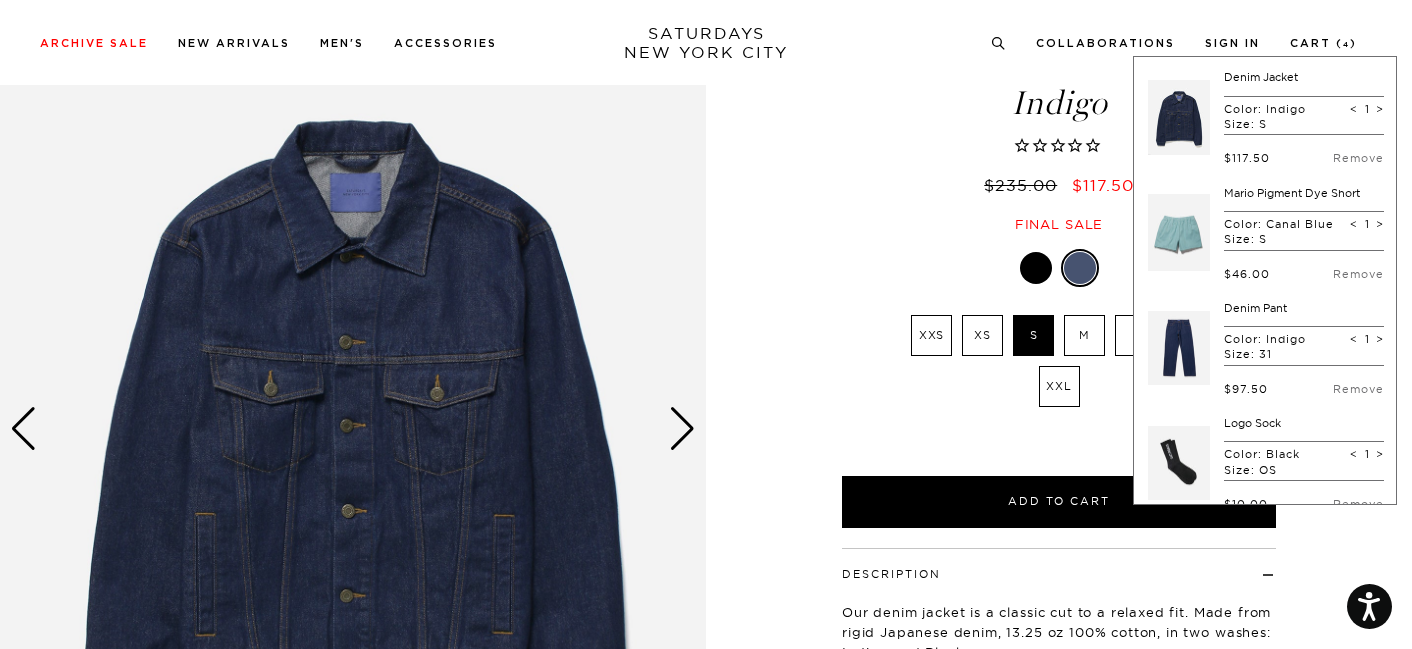 click on "1  /  6" at bounding box center (706, 429) 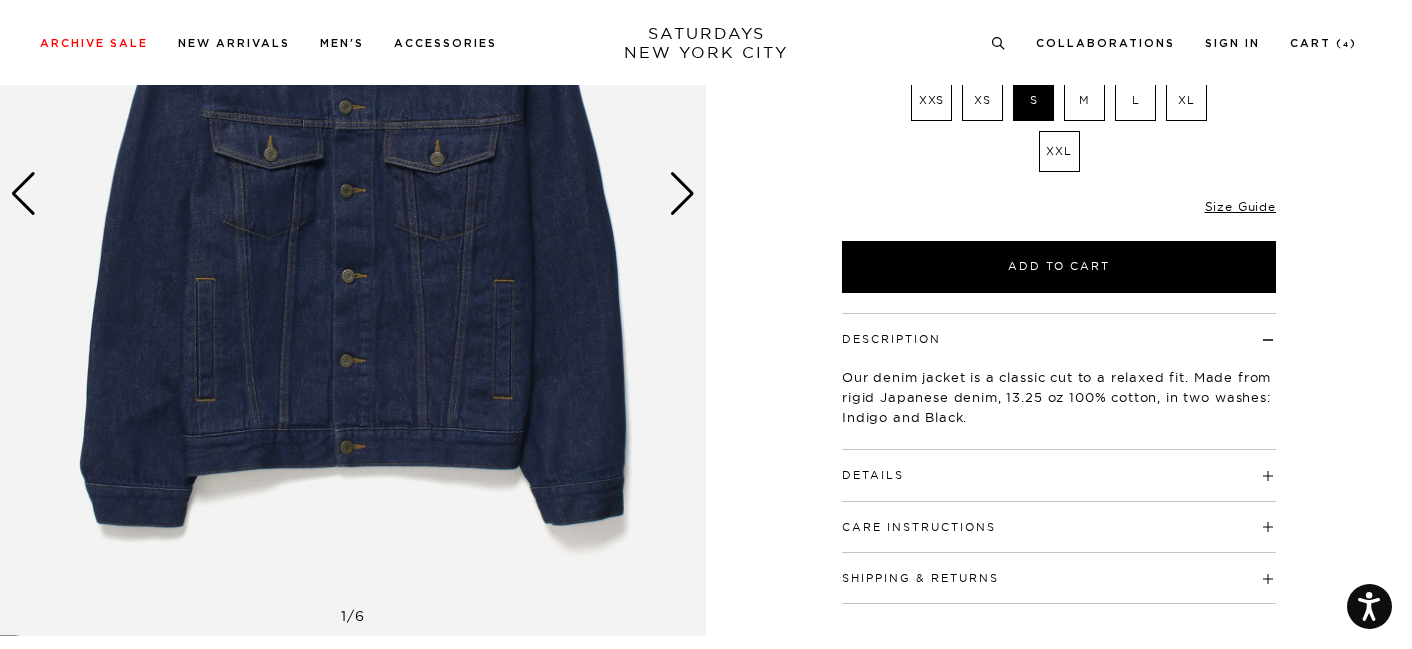 scroll, scrollTop: 349, scrollLeft: 0, axis: vertical 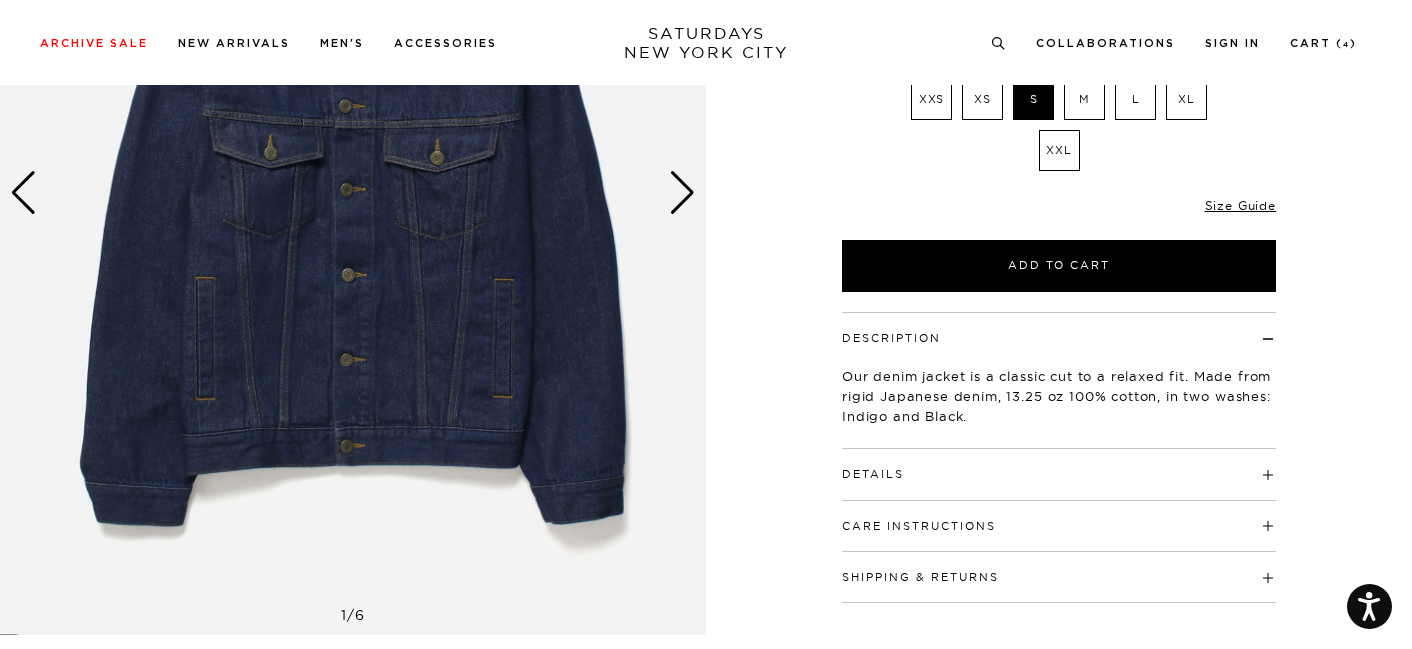 click on "Details
100% Cotton - 13.25 oz Fitted cut Button closure down front Double flap pockets on chest Two pockets on sides of body Locker loop detail at collar Model is 6'0" and wearing a size Medium" at bounding box center (1059, 474) 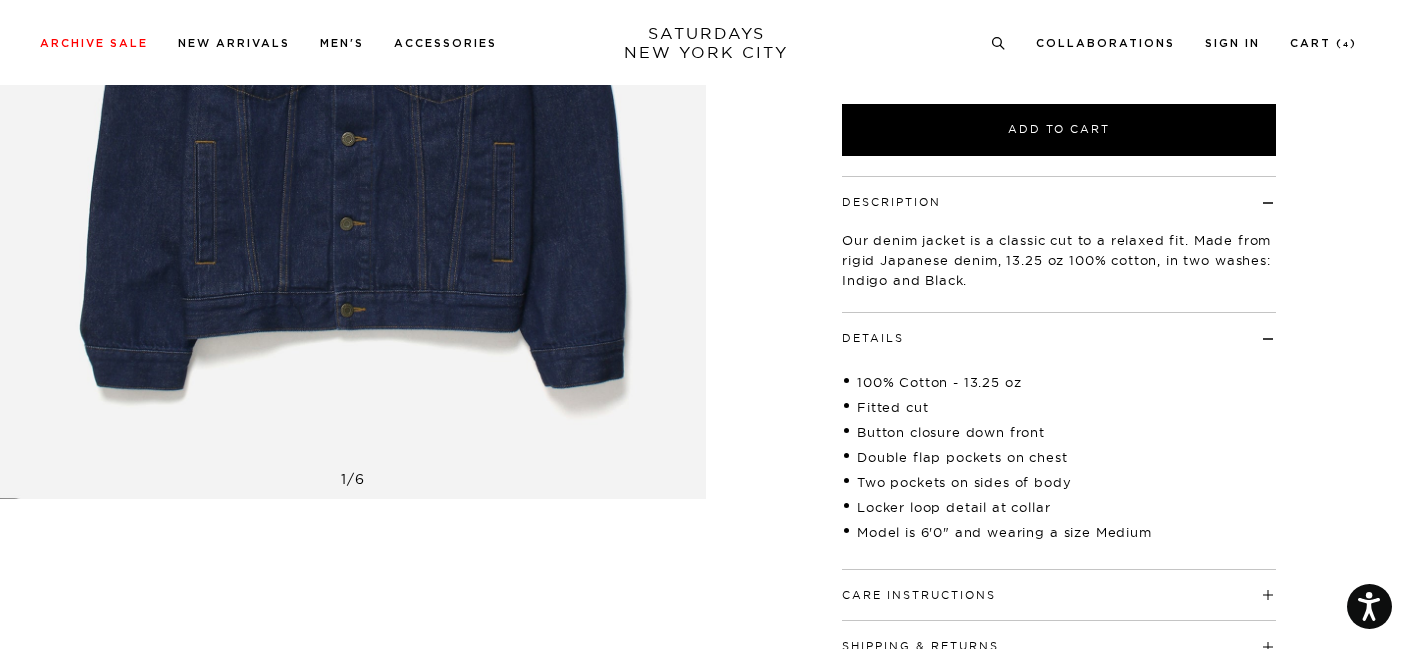 scroll, scrollTop: 508, scrollLeft: 0, axis: vertical 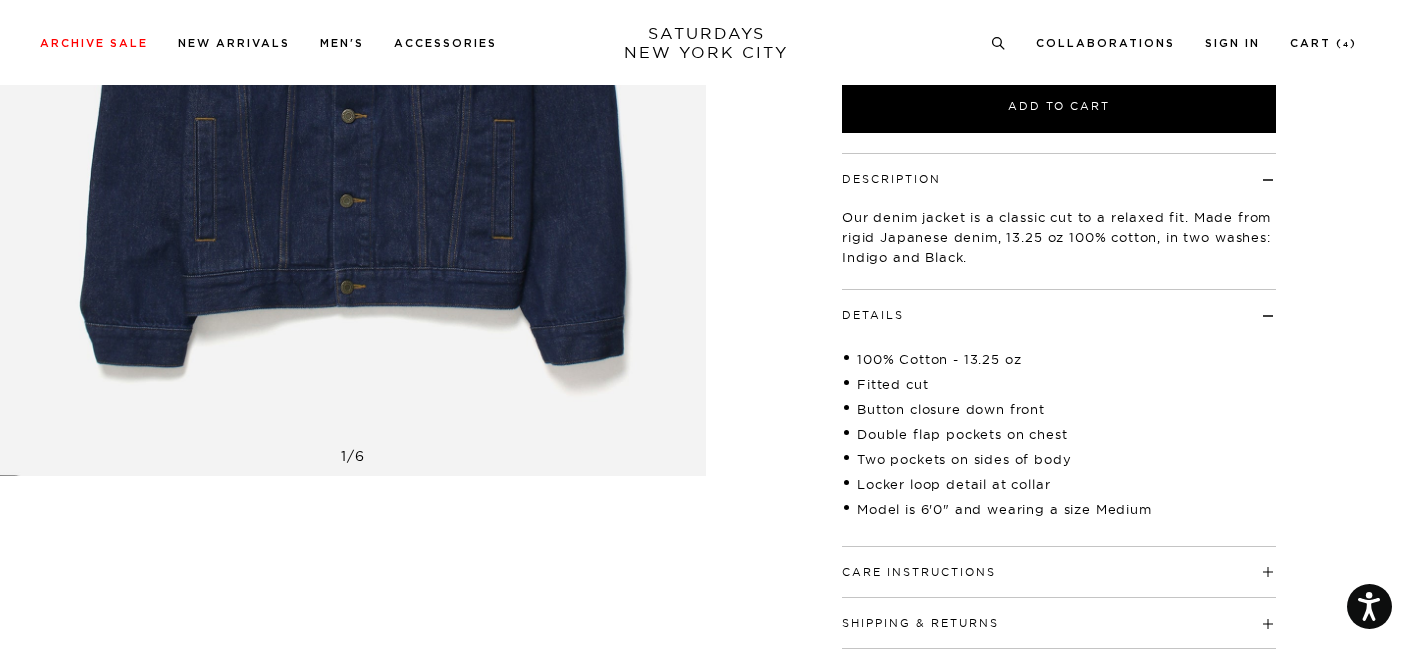 click on "Care Instructions" at bounding box center [919, 572] 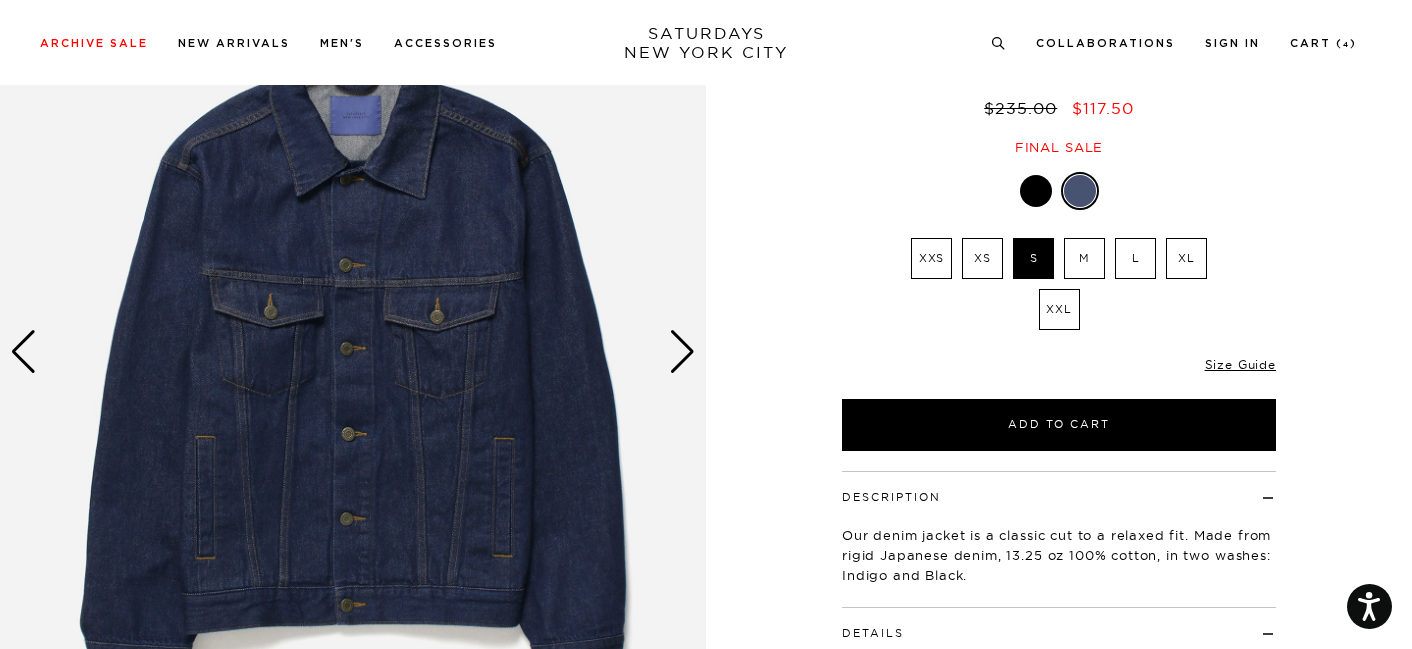 scroll, scrollTop: 167, scrollLeft: 0, axis: vertical 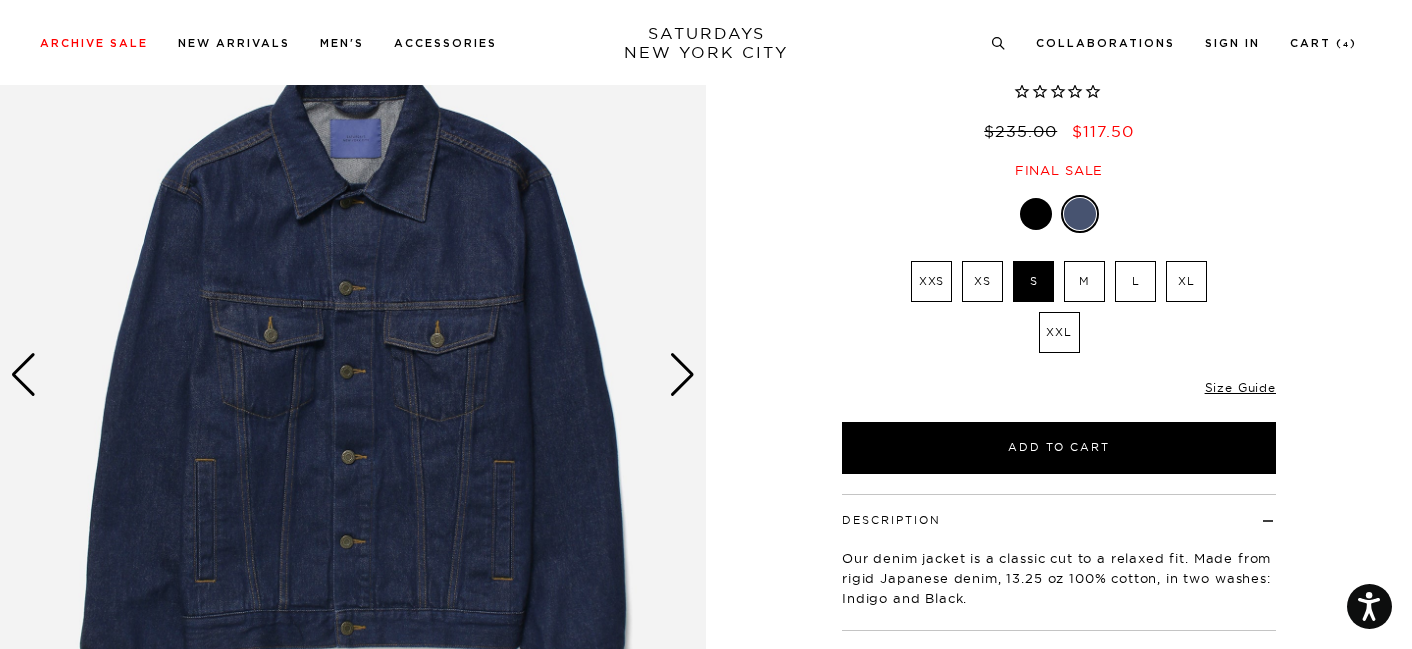 click at bounding box center [353, 375] 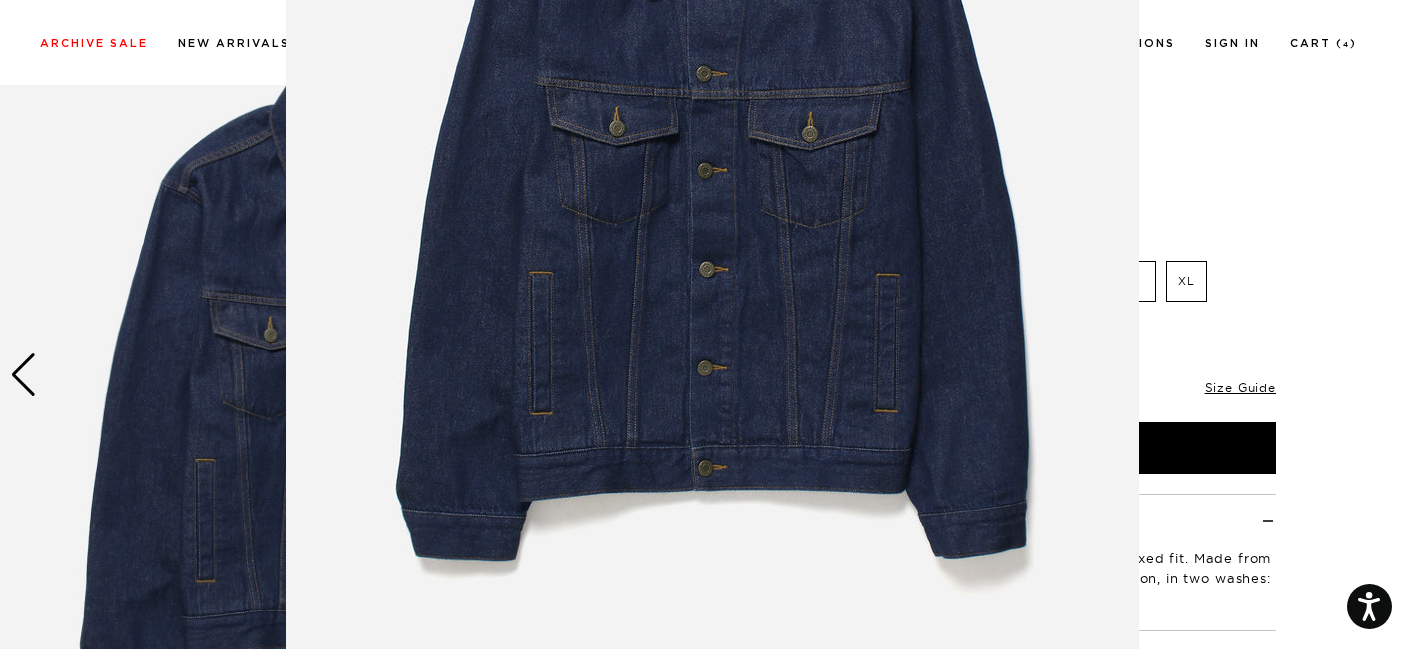 scroll, scrollTop: 338, scrollLeft: 0, axis: vertical 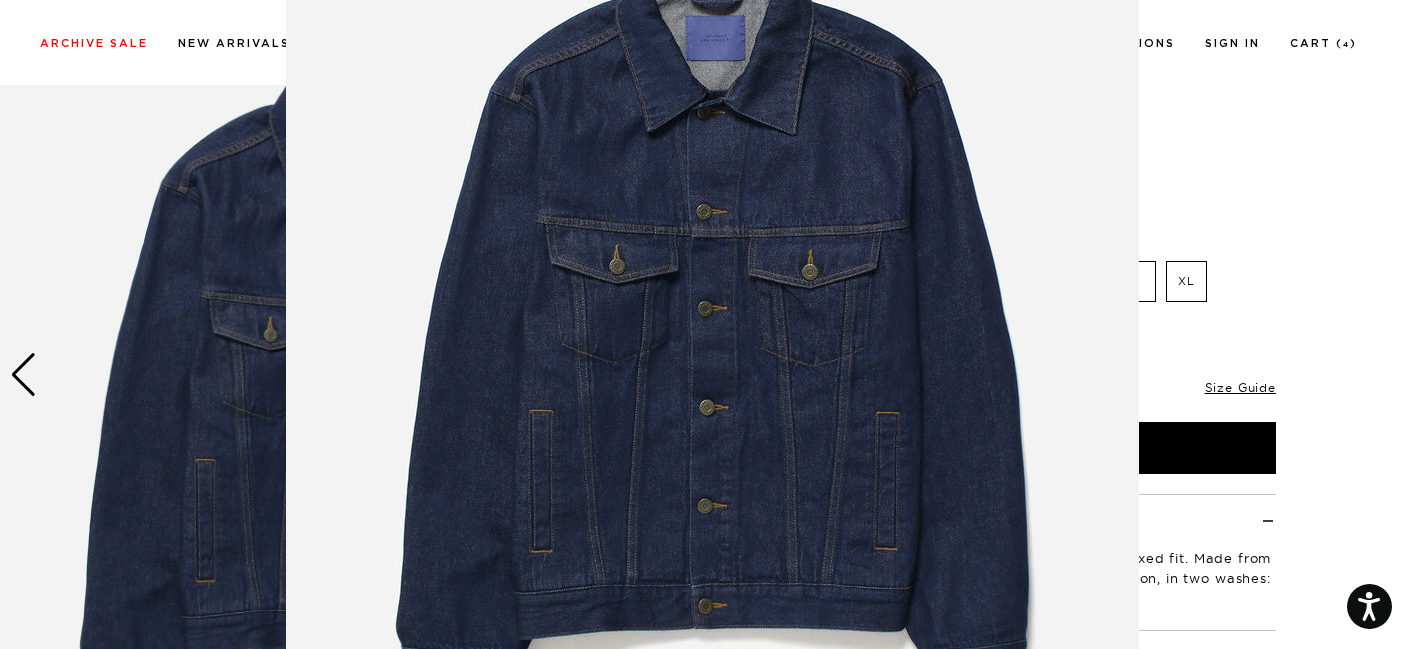 click at bounding box center [712, 313] 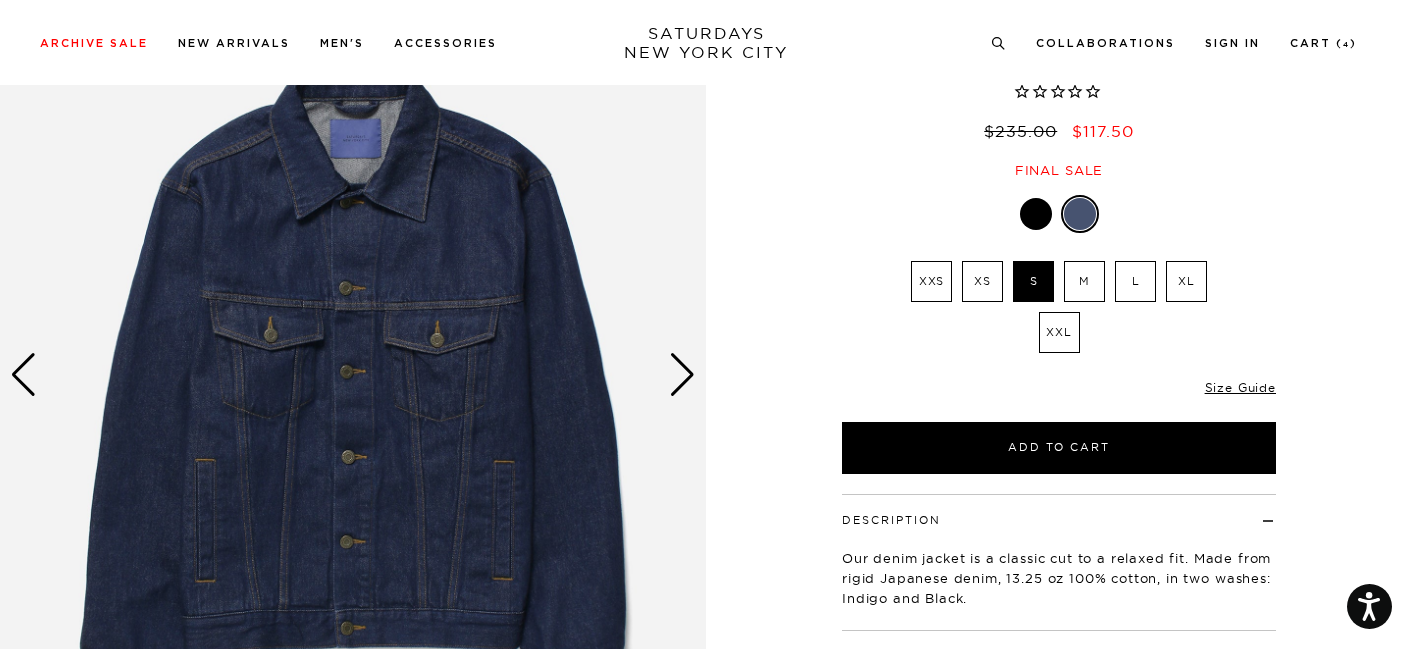 click at bounding box center (353, 375) 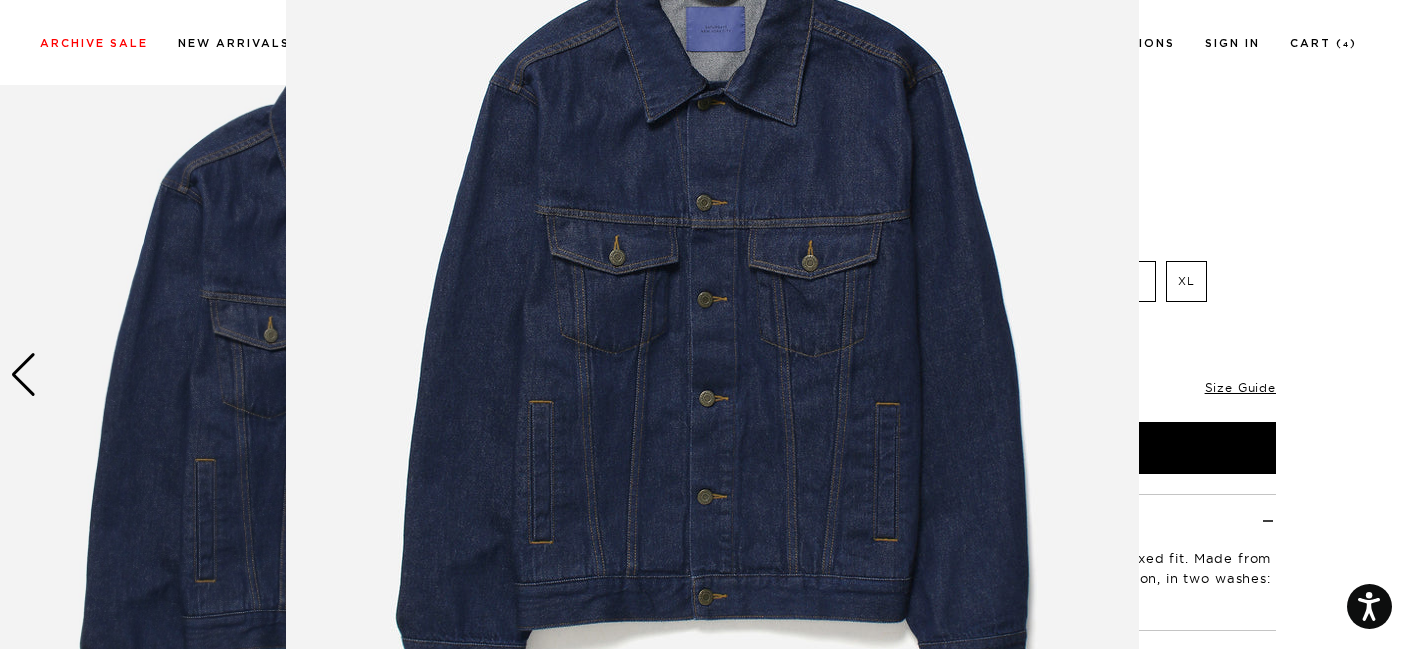 scroll, scrollTop: 210, scrollLeft: 0, axis: vertical 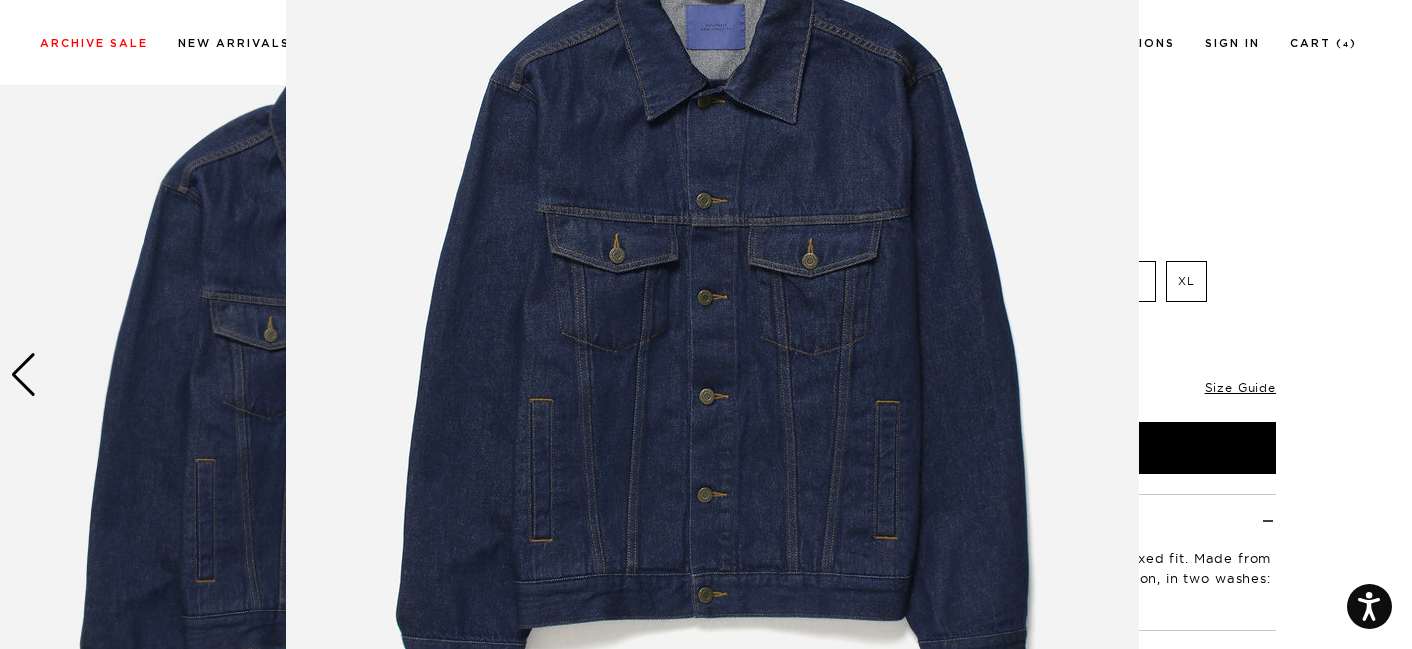 click at bounding box center (706, 324) 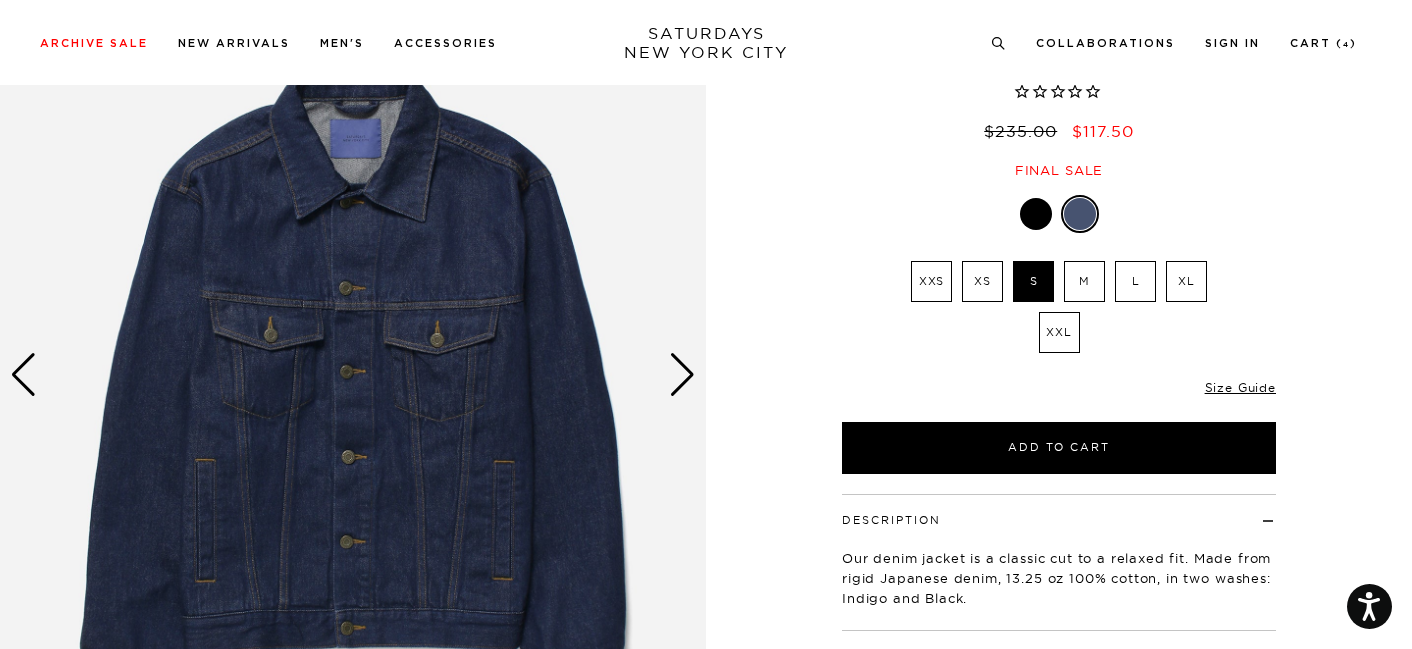 click at bounding box center [23, 375] 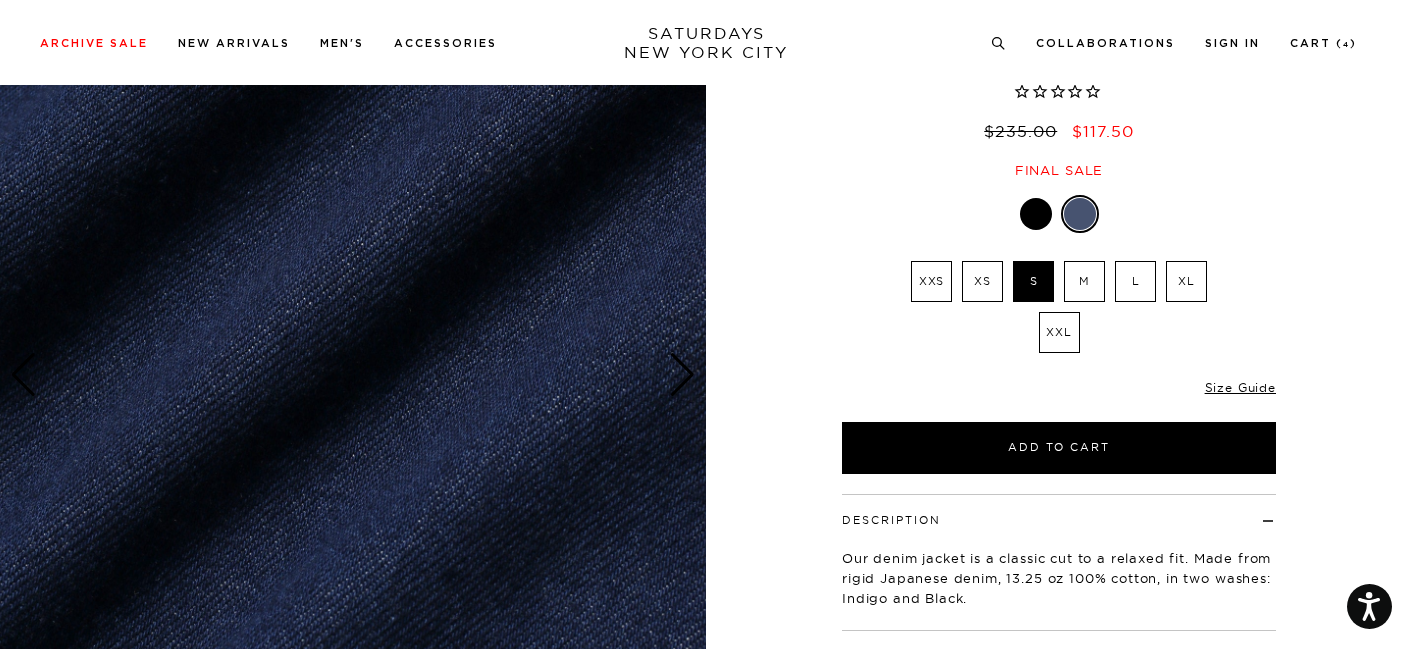 click on "6  /  6" at bounding box center [706, 539] 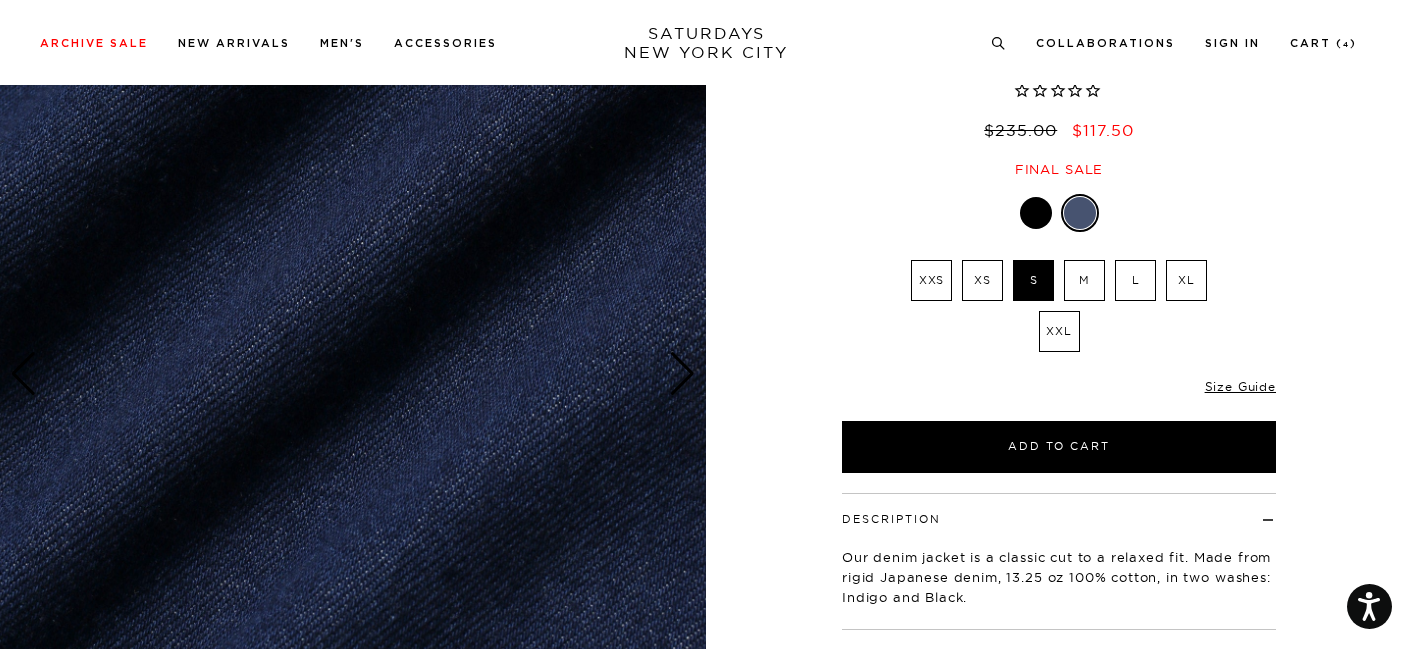 scroll, scrollTop: 0, scrollLeft: 0, axis: both 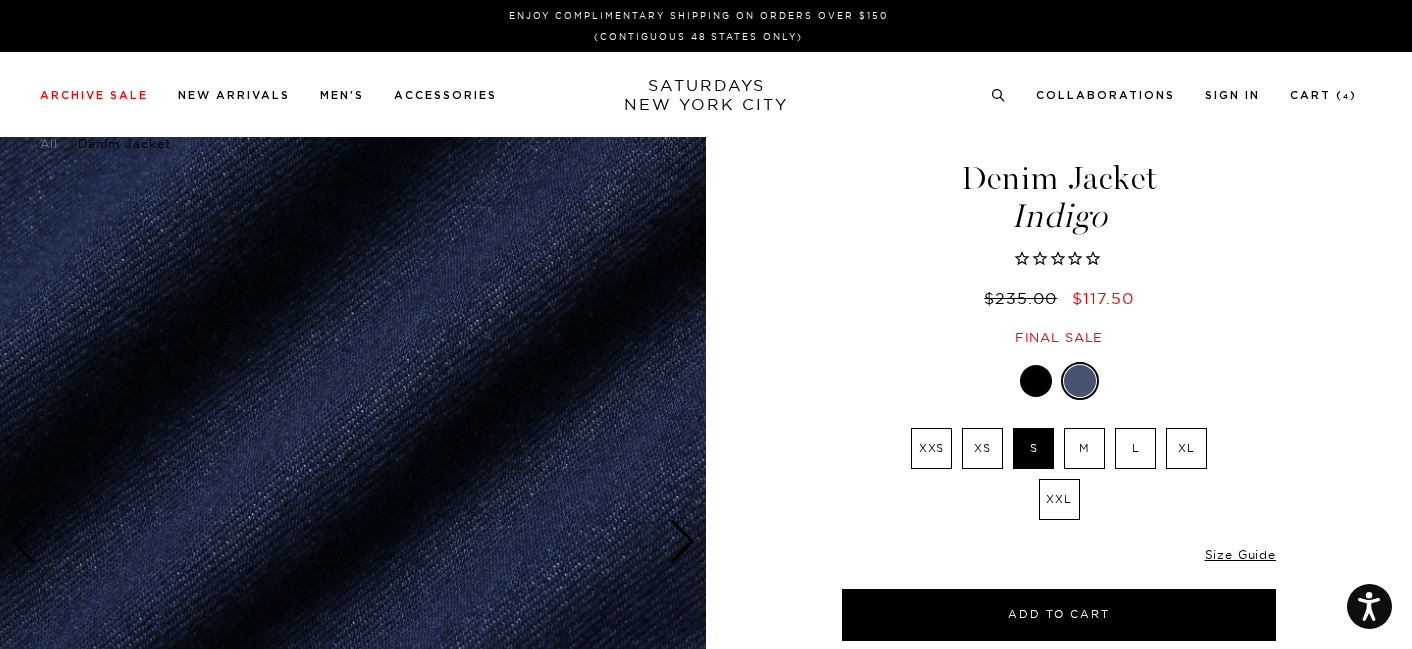 click at bounding box center (353, 542) 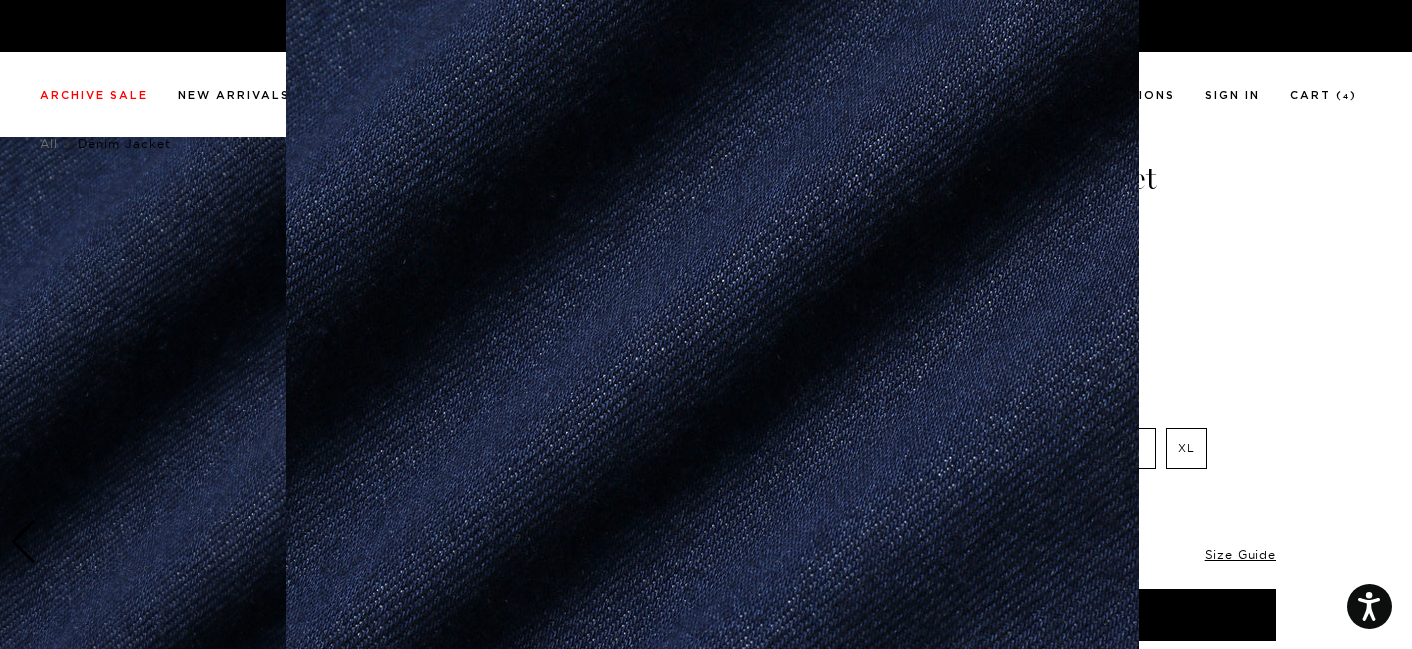 scroll, scrollTop: 100, scrollLeft: 0, axis: vertical 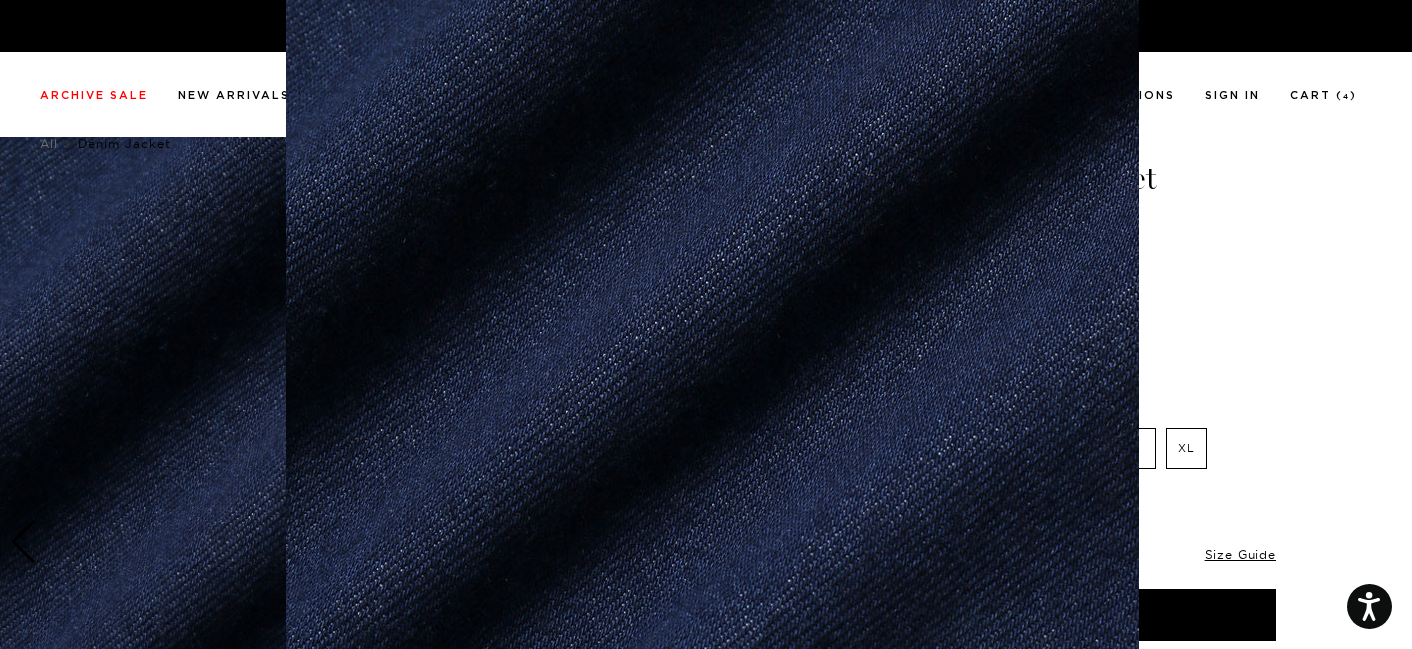 click at bounding box center (706, 324) 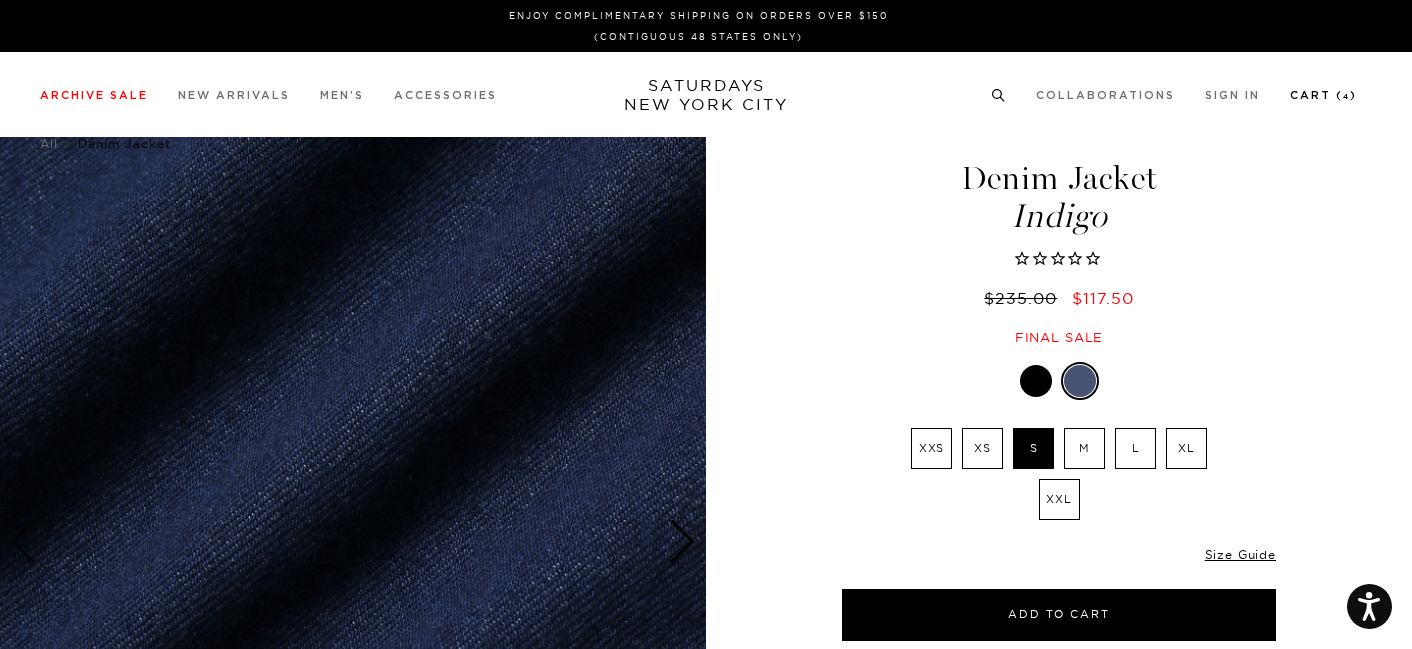 click on "Cart ( 4 )" at bounding box center [1323, 95] 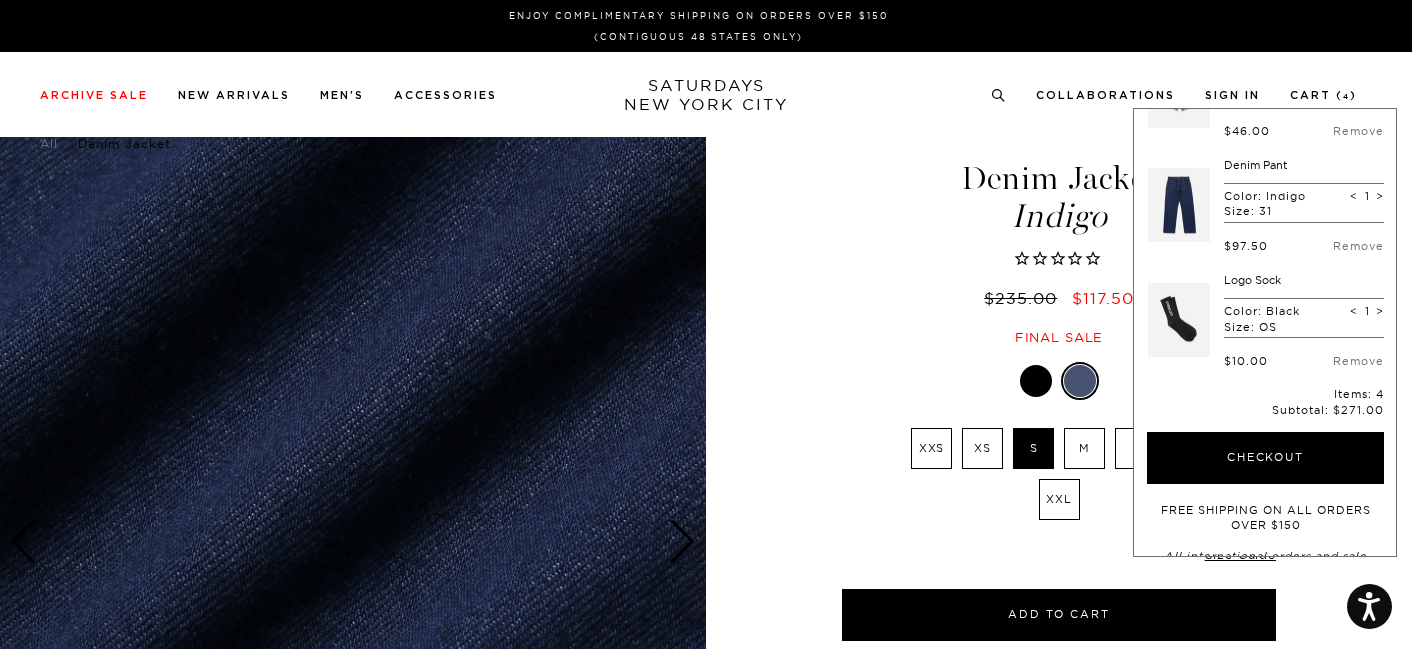 scroll, scrollTop: 0, scrollLeft: 0, axis: both 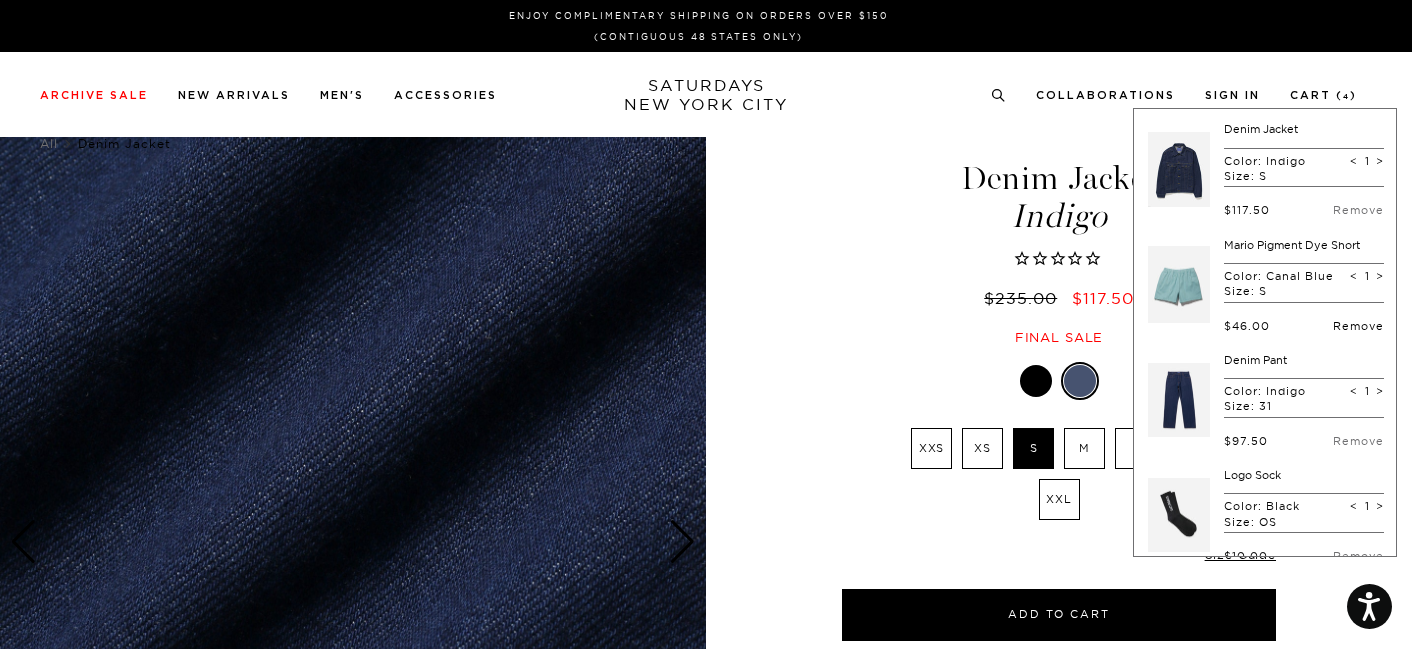 click on "Remove" at bounding box center (1358, 326) 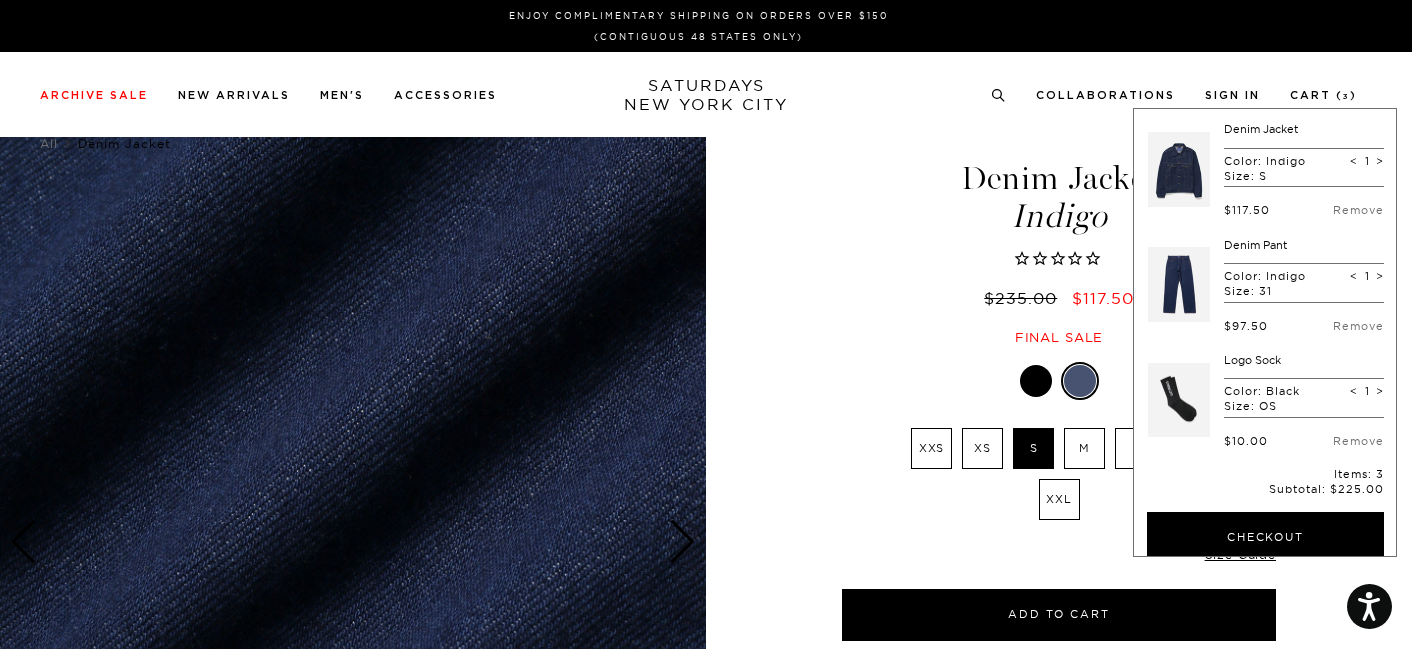 scroll, scrollTop: 2, scrollLeft: 0, axis: vertical 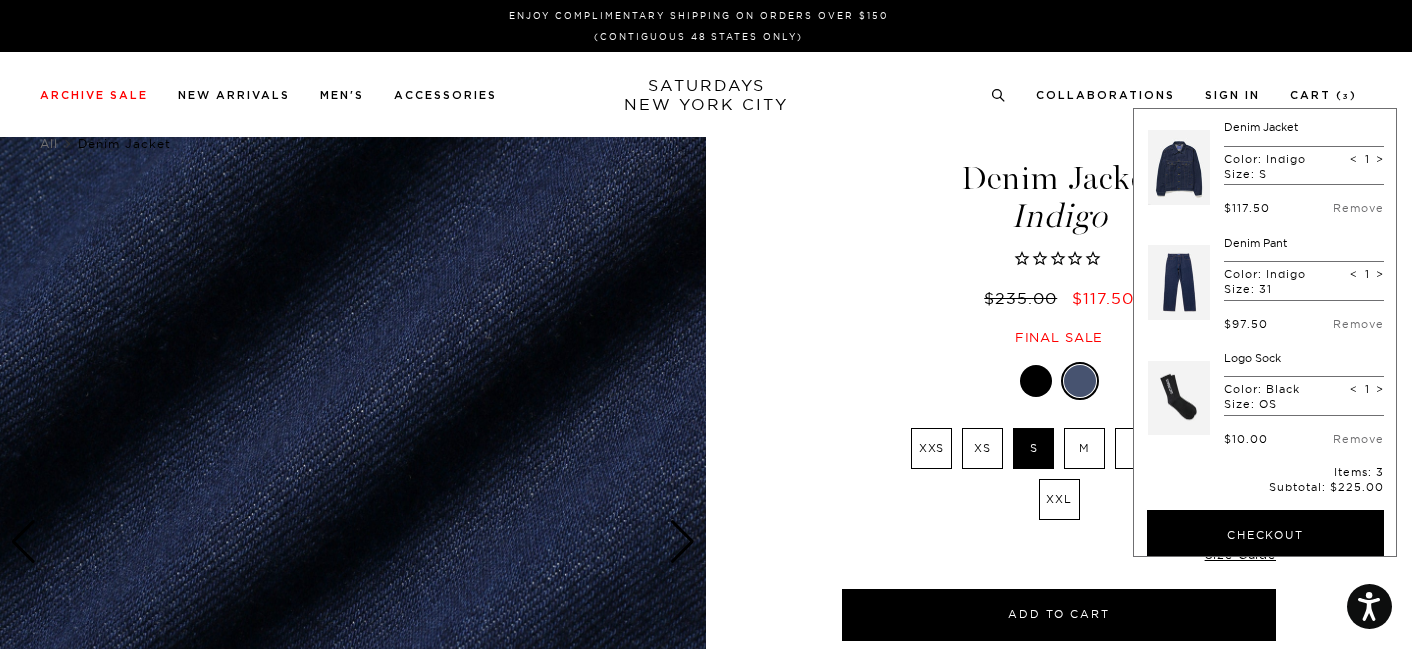 click on "Denim Jacket  Indigo
$235.00
$117.50
Final sale" at bounding box center (1059, 233) 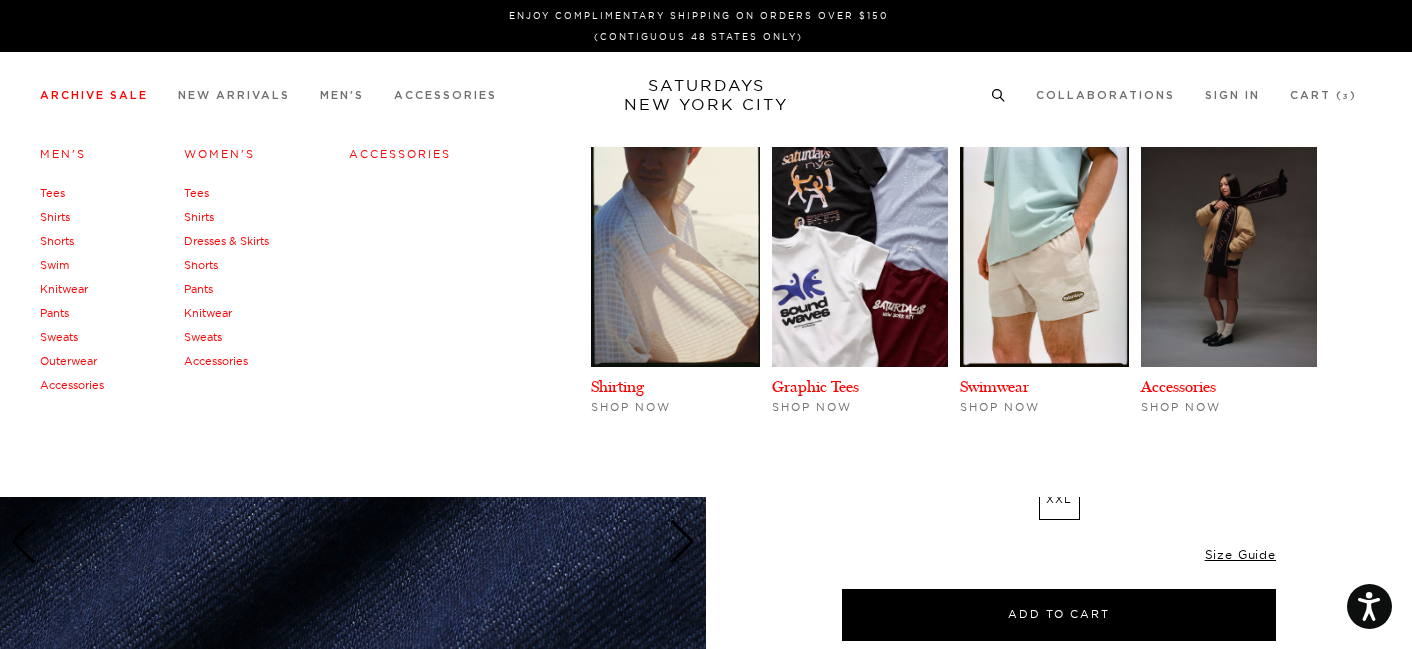 click on "Archive Sale" at bounding box center (94, 95) 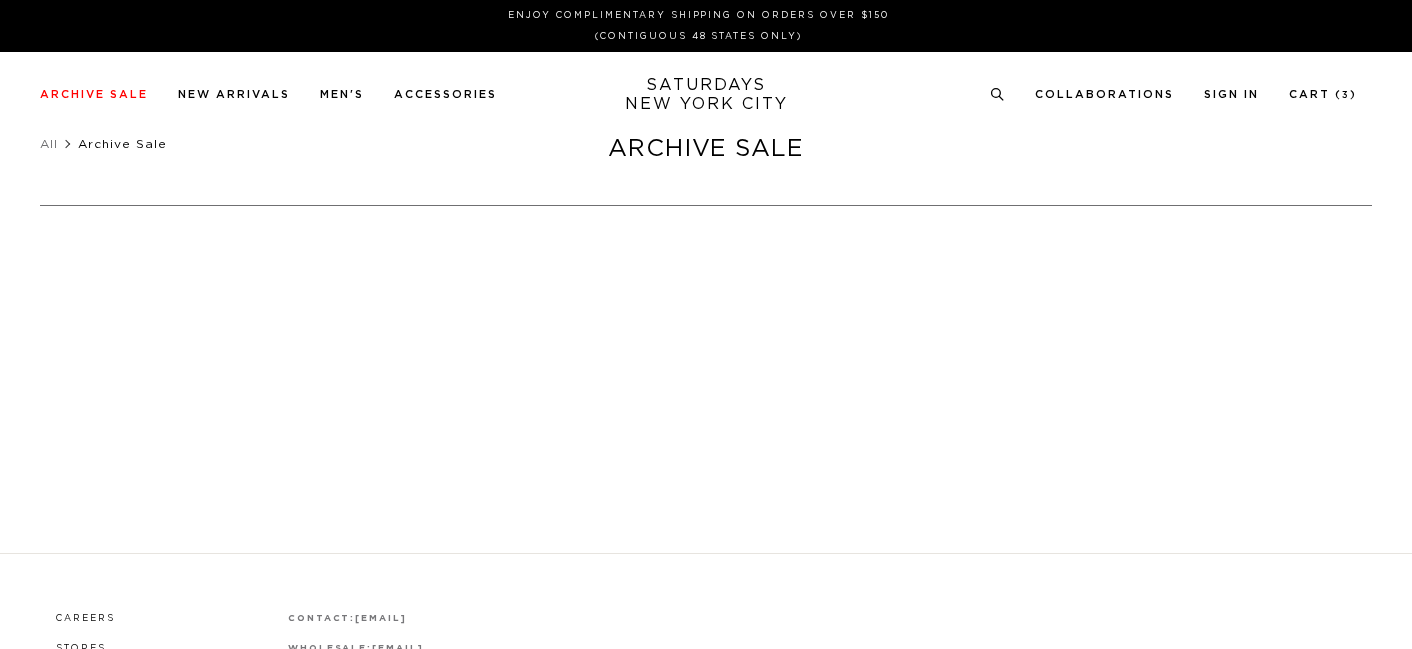 scroll, scrollTop: 0, scrollLeft: 0, axis: both 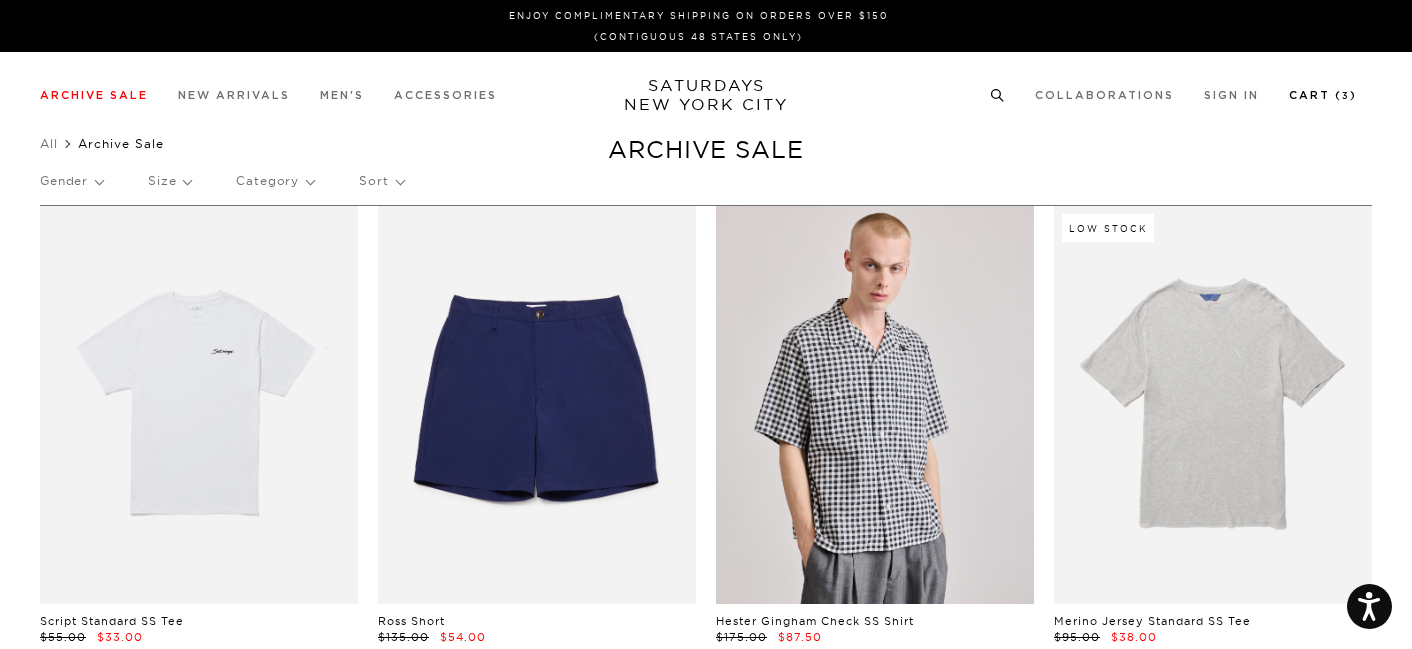 click on "Cart ( 3 )" at bounding box center (1323, 95) 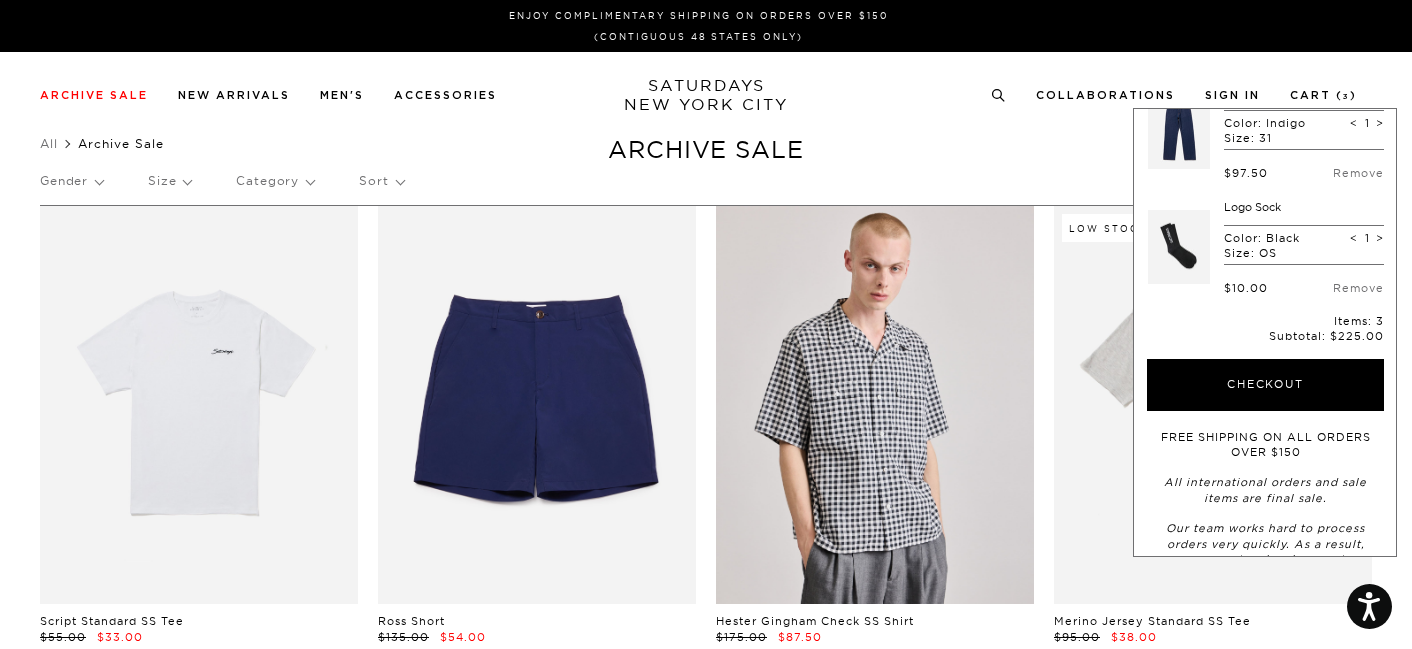 scroll, scrollTop: 154, scrollLeft: 0, axis: vertical 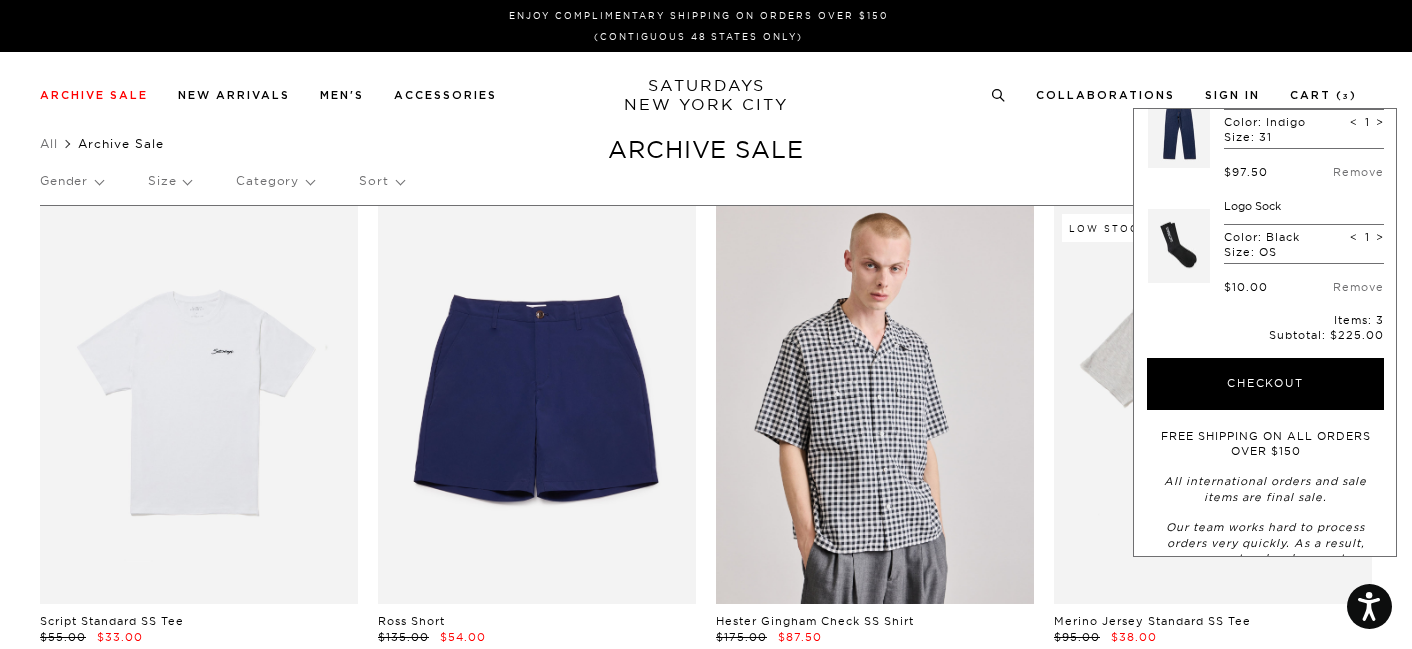 click on "Category" at bounding box center (275, 181) 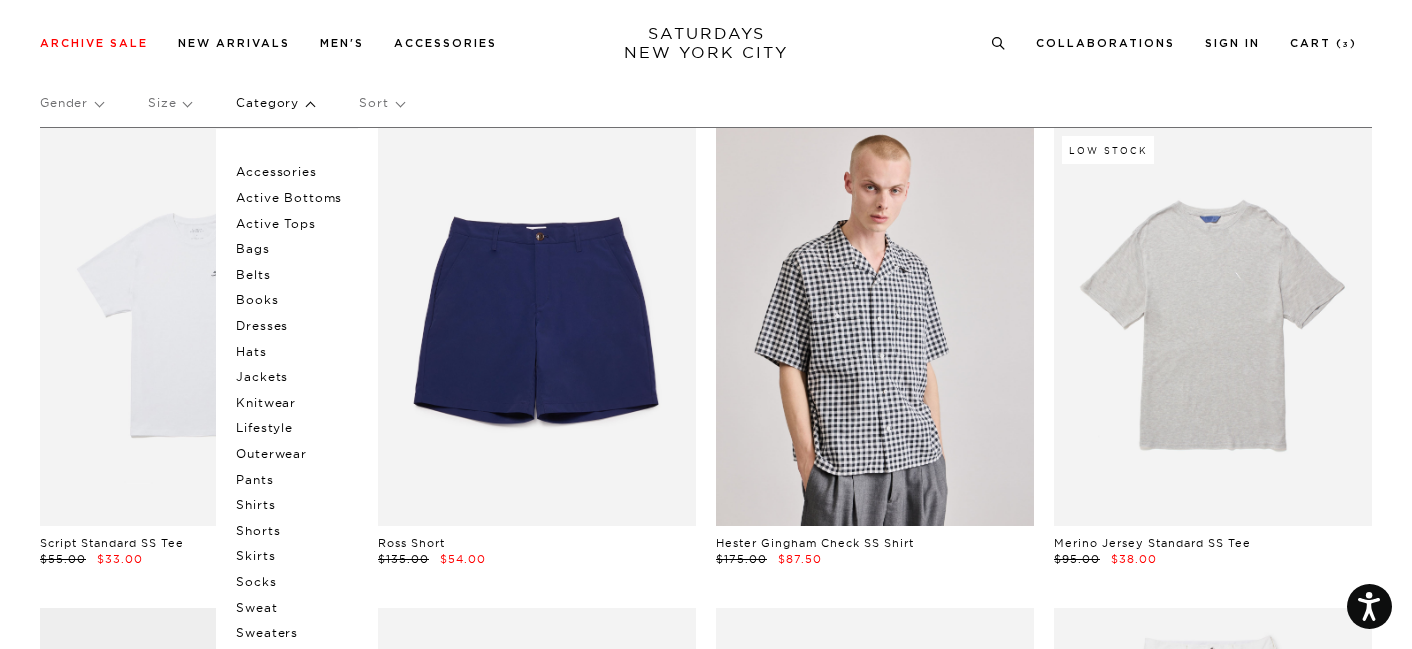 scroll, scrollTop: 80, scrollLeft: 0, axis: vertical 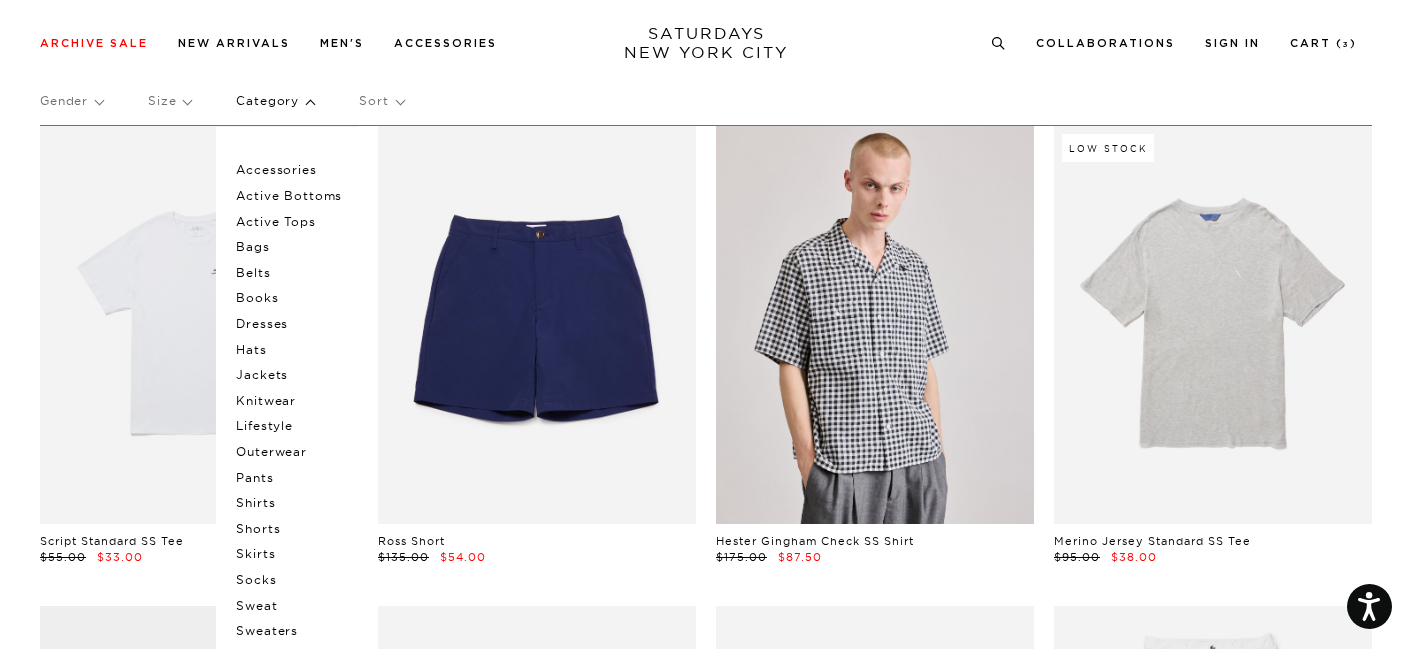 click on "Socks" at bounding box center (296, 580) 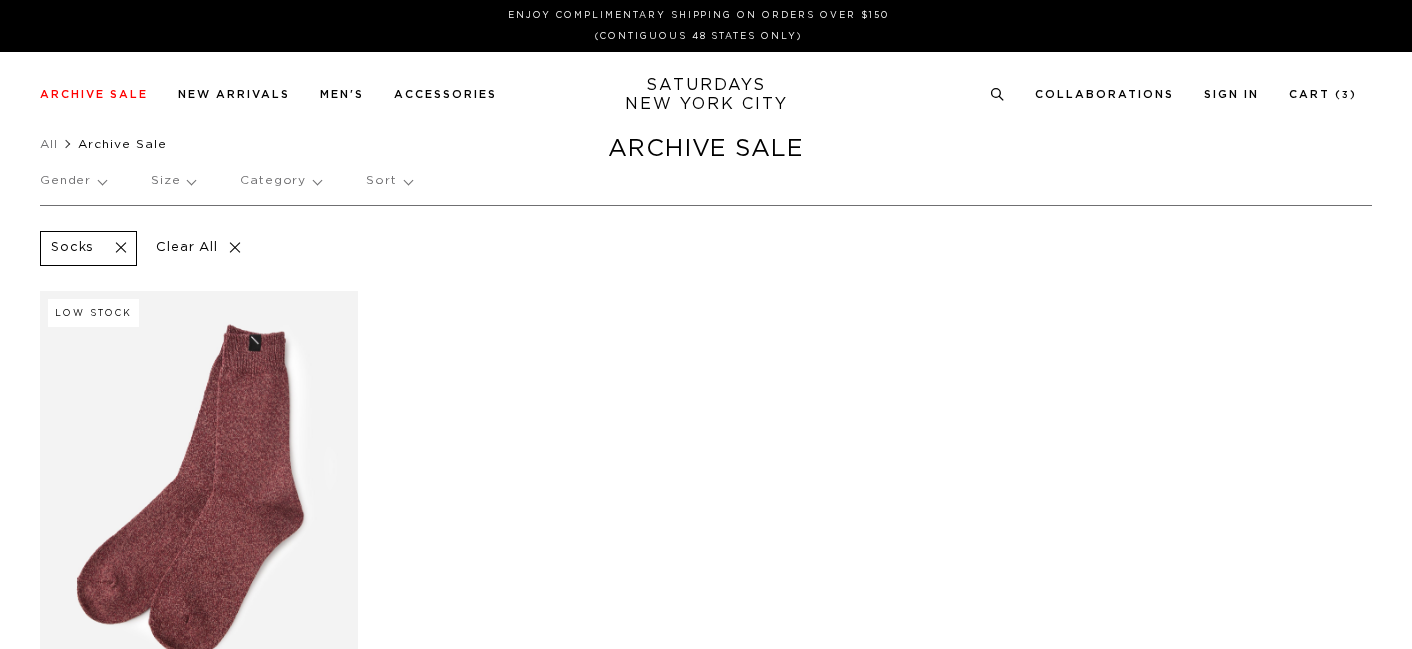 scroll, scrollTop: 0, scrollLeft: 0, axis: both 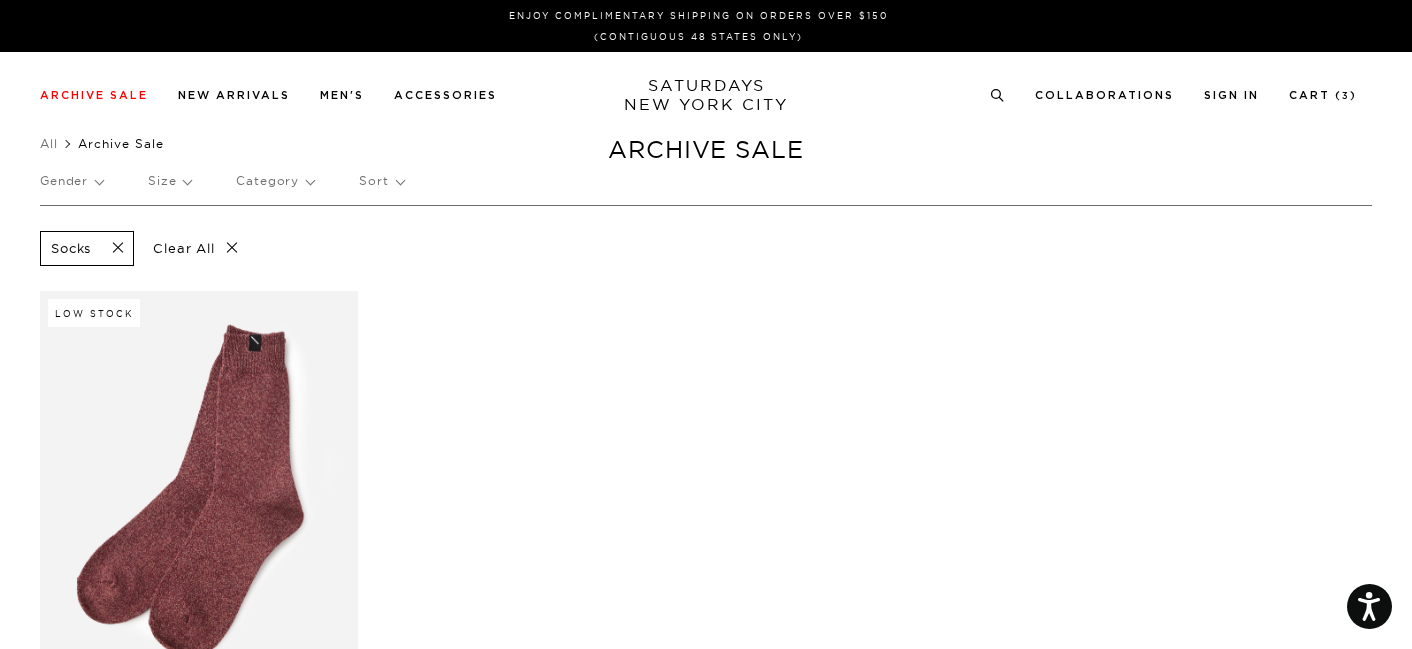 click on "Collaborations
Shop All
Dickies
POTR
Barbour
Brooks
Cameron Studio
retaW
3" at bounding box center (1173, 94) 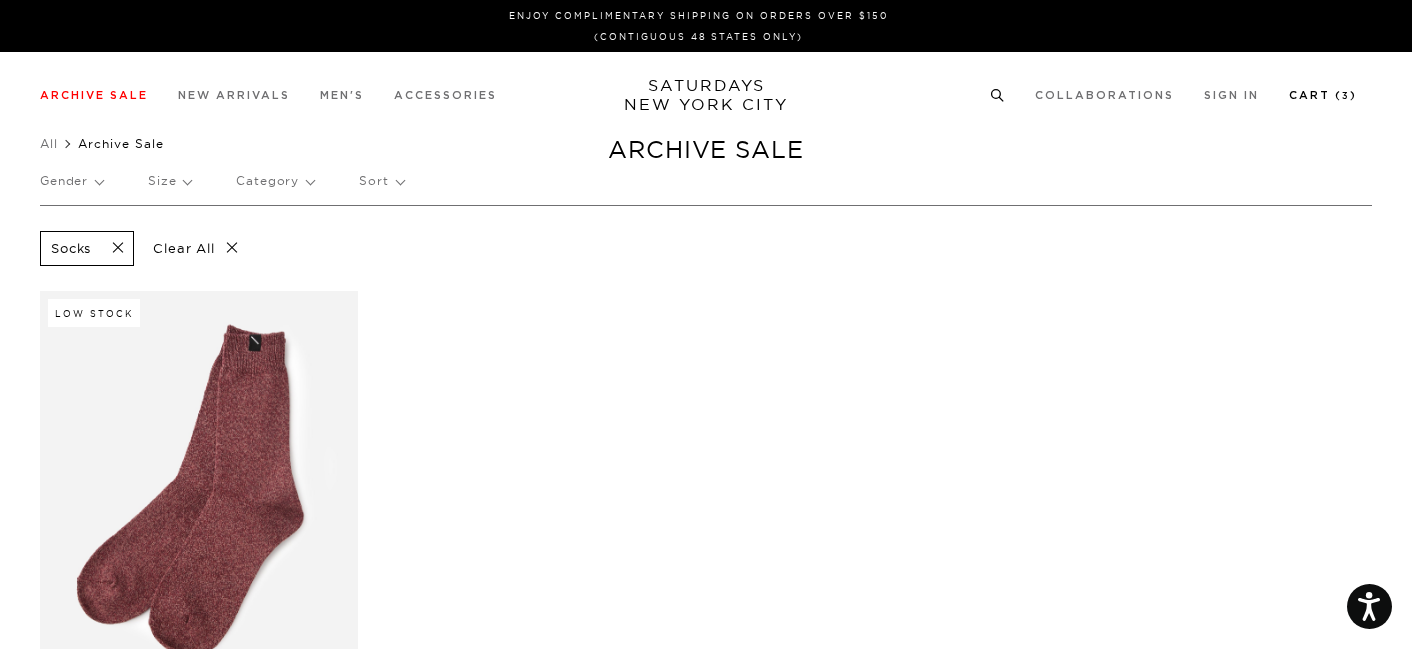 click on "3" at bounding box center (1346, 96) 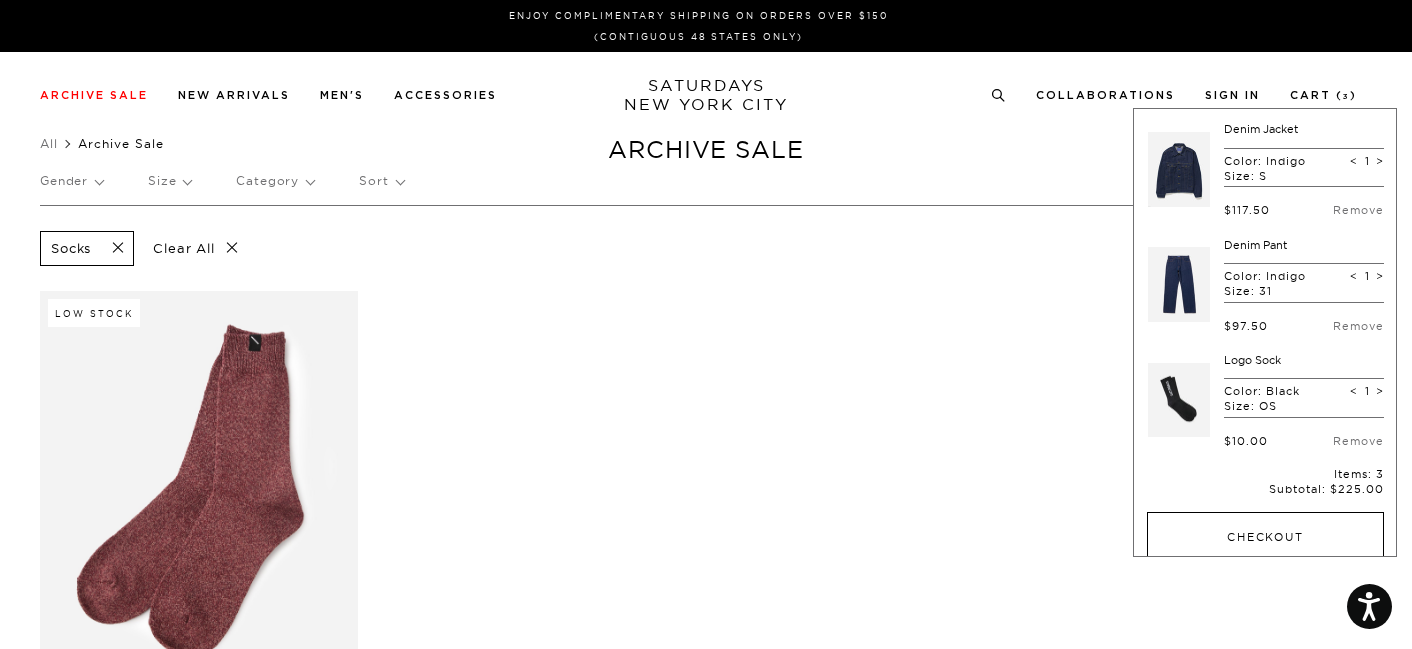 click on "Checkout" at bounding box center [1265, 538] 